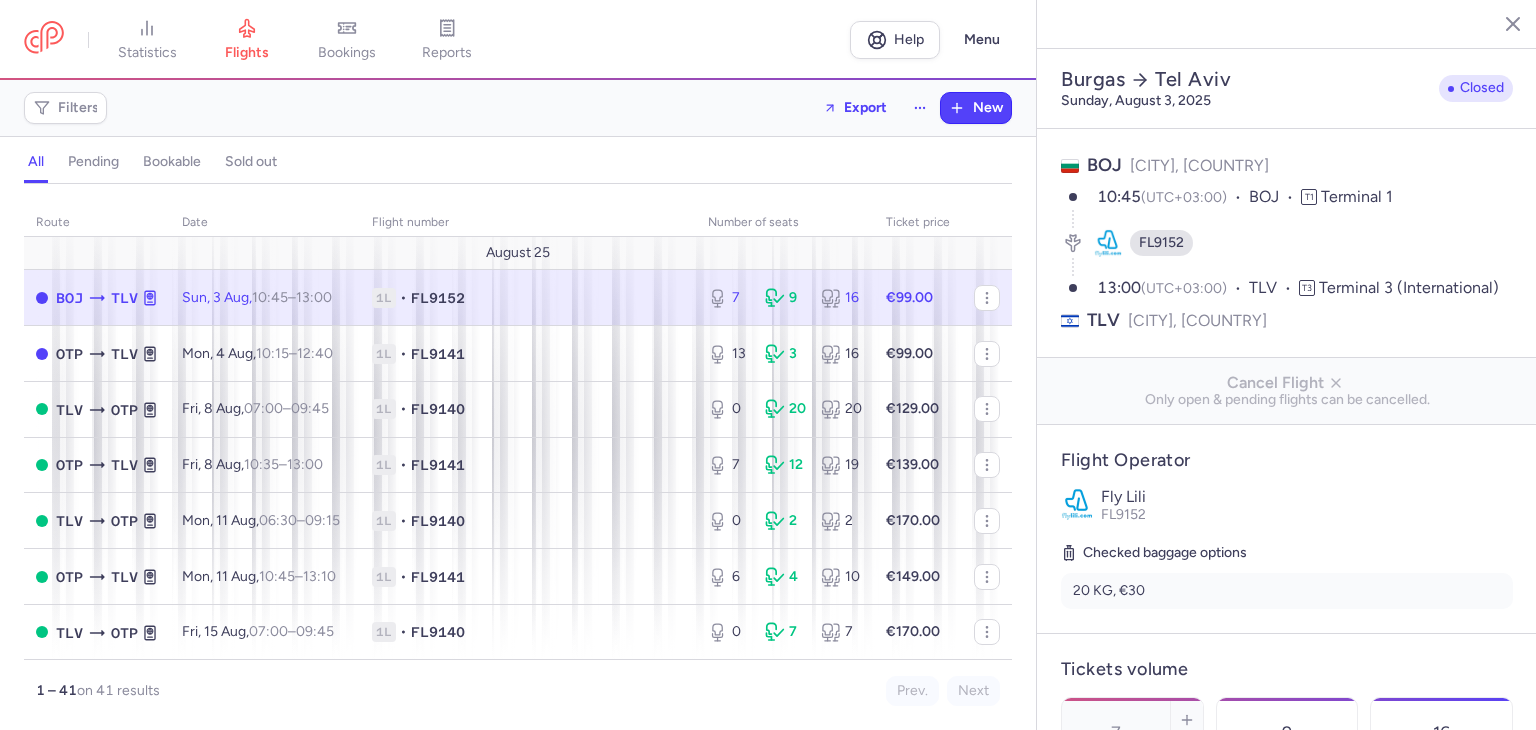 select on "days" 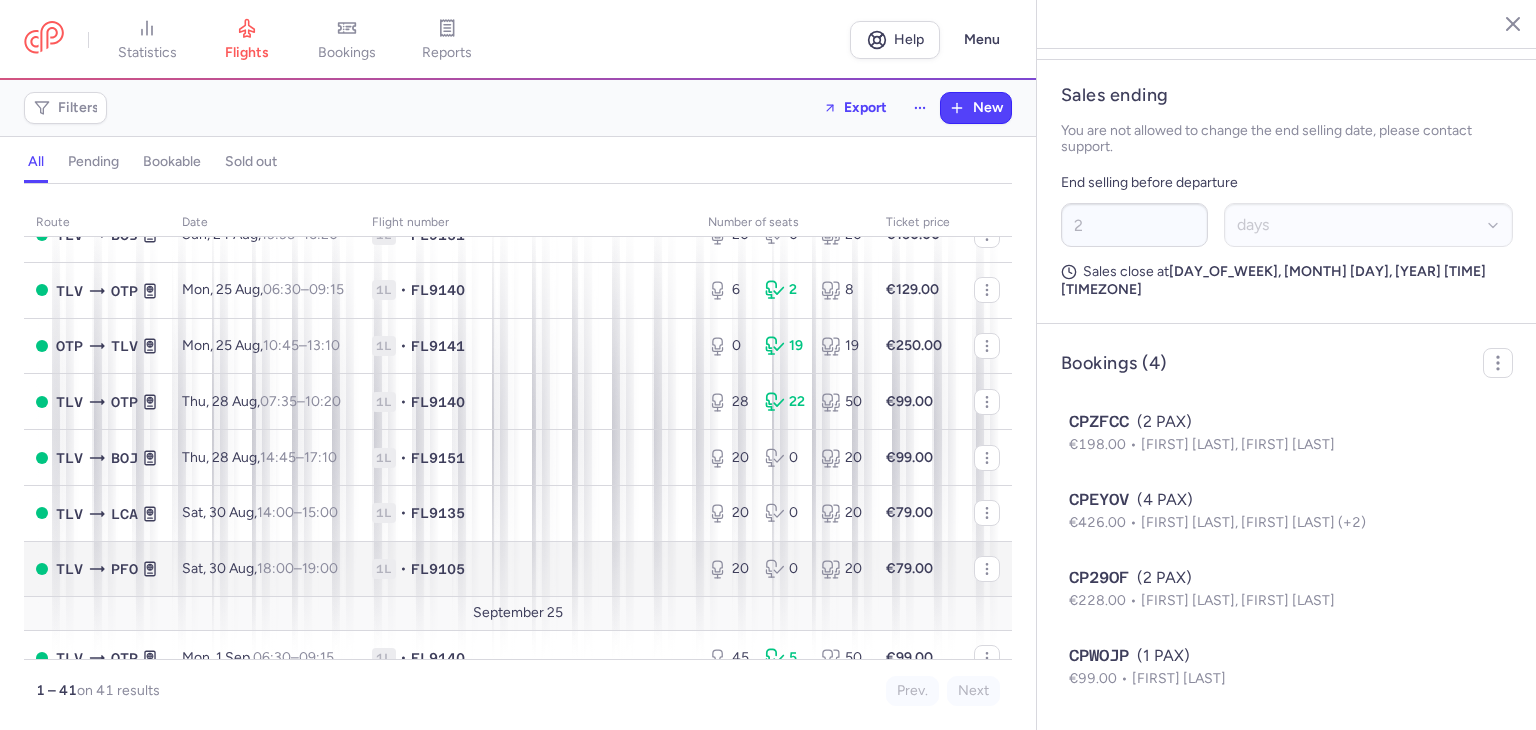 scroll, scrollTop: 600, scrollLeft: 0, axis: vertical 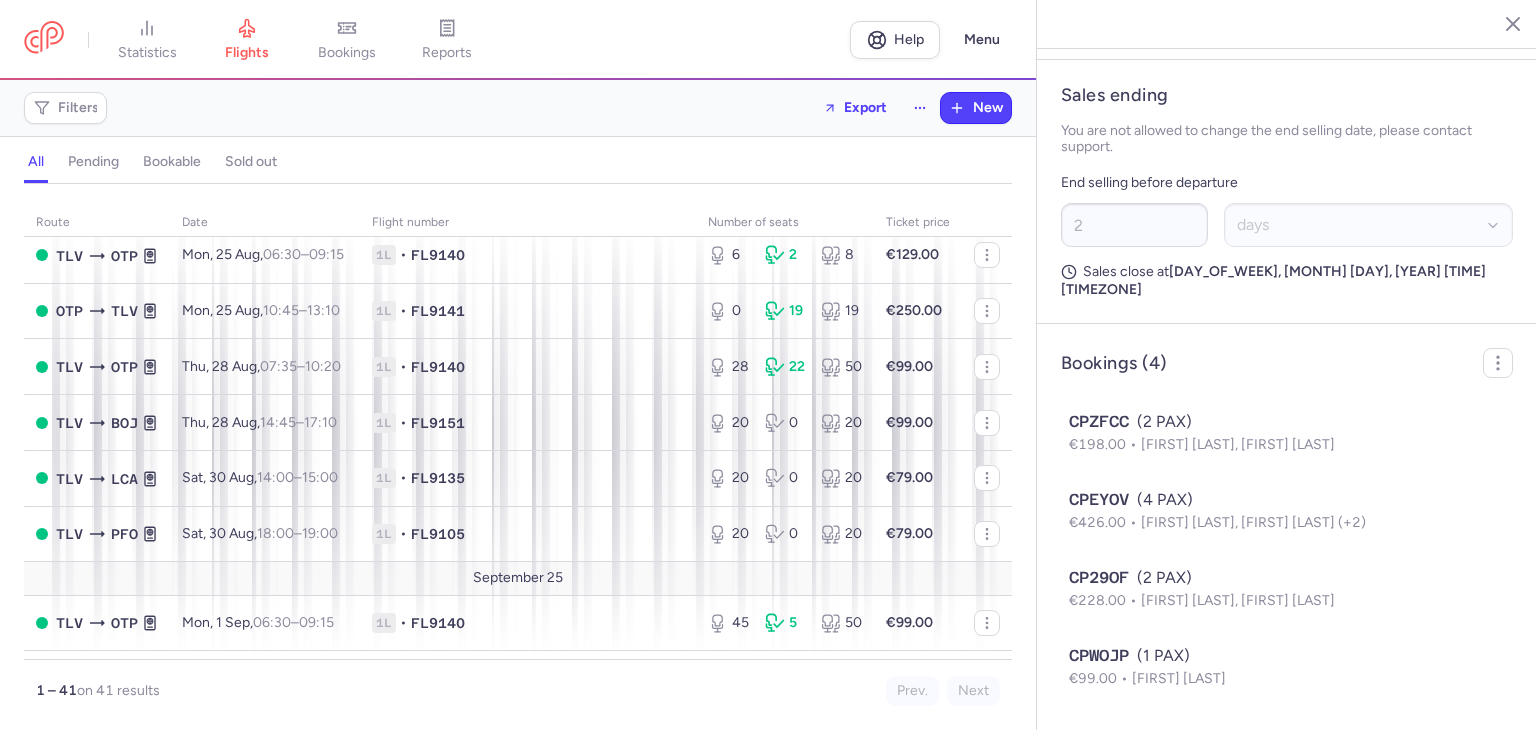 click 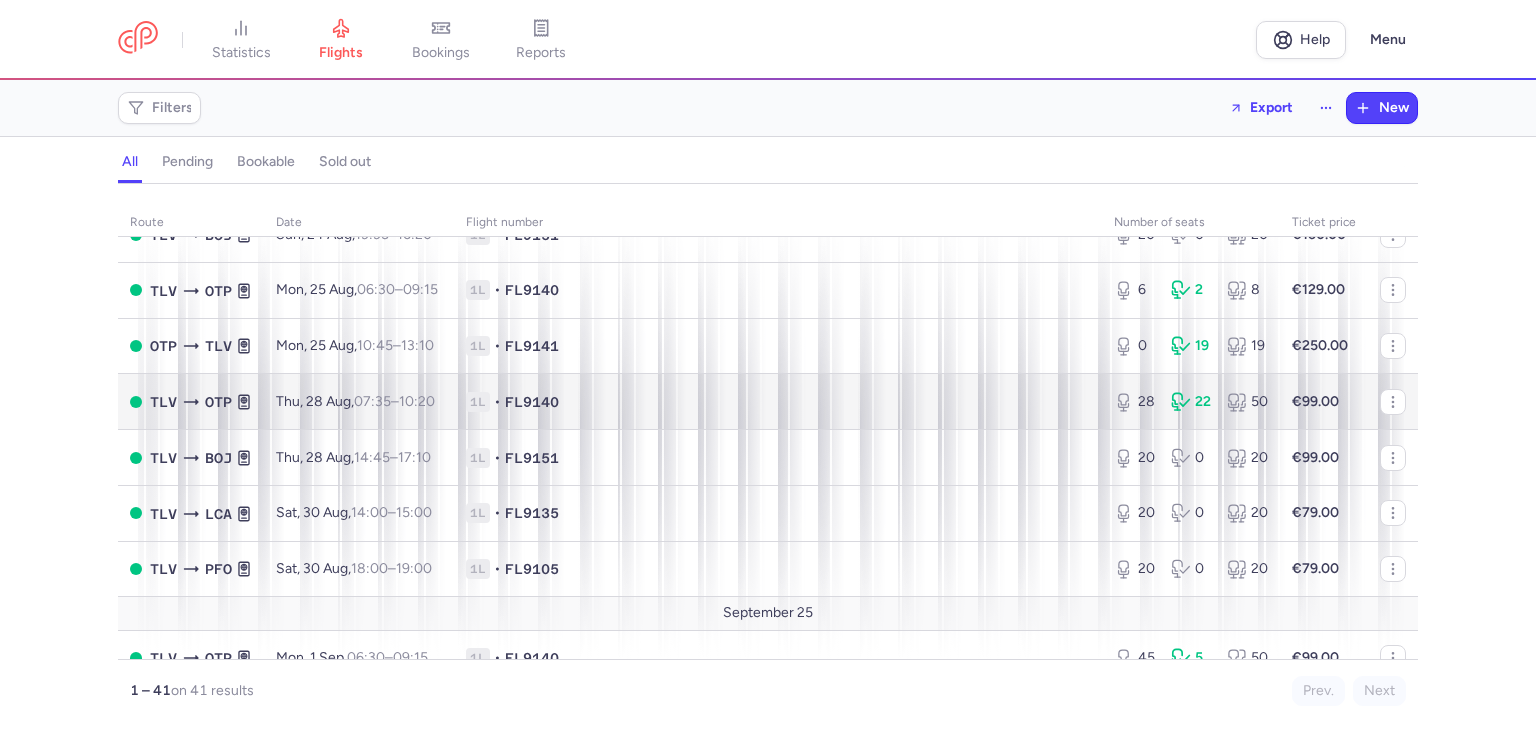 scroll, scrollTop: 600, scrollLeft: 0, axis: vertical 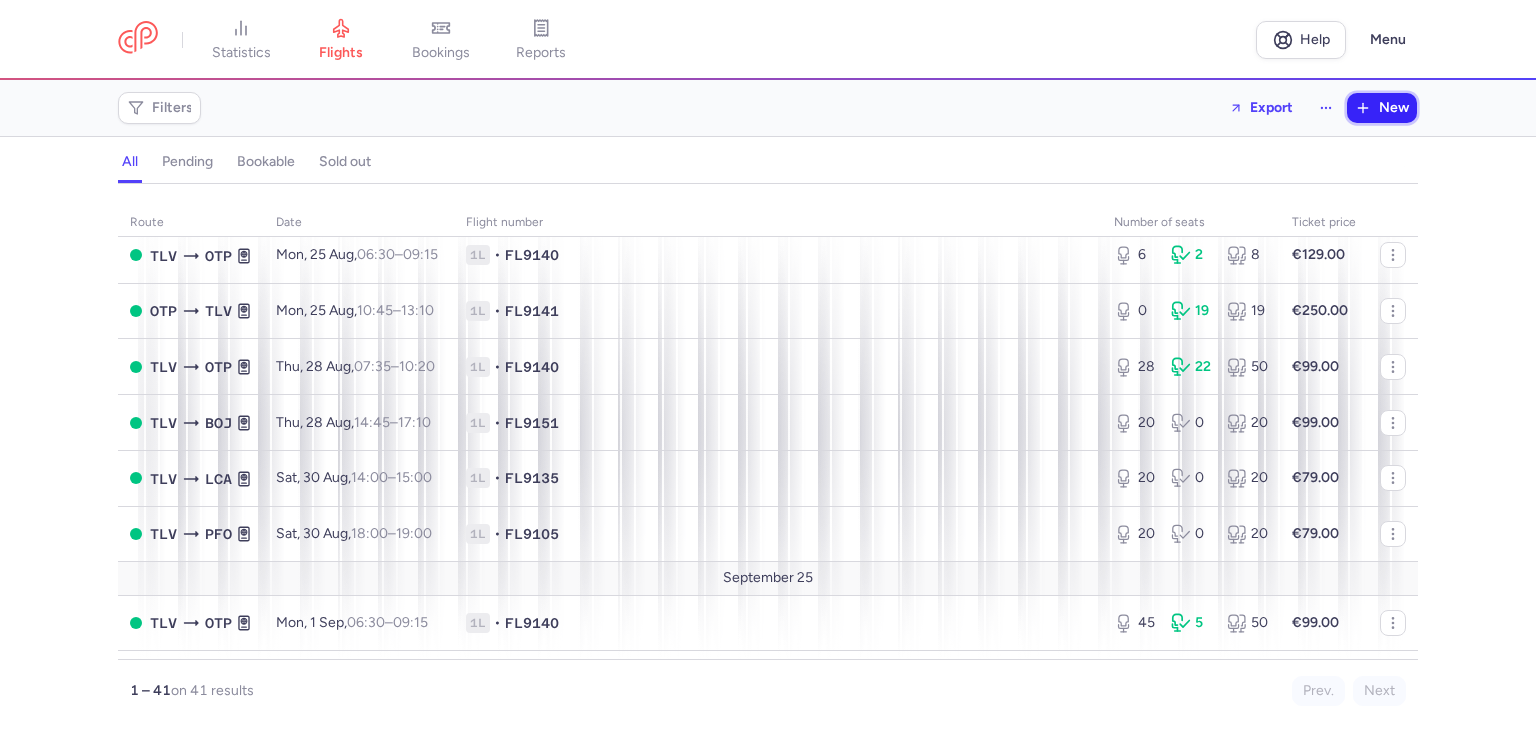 click on "New" at bounding box center (1394, 108) 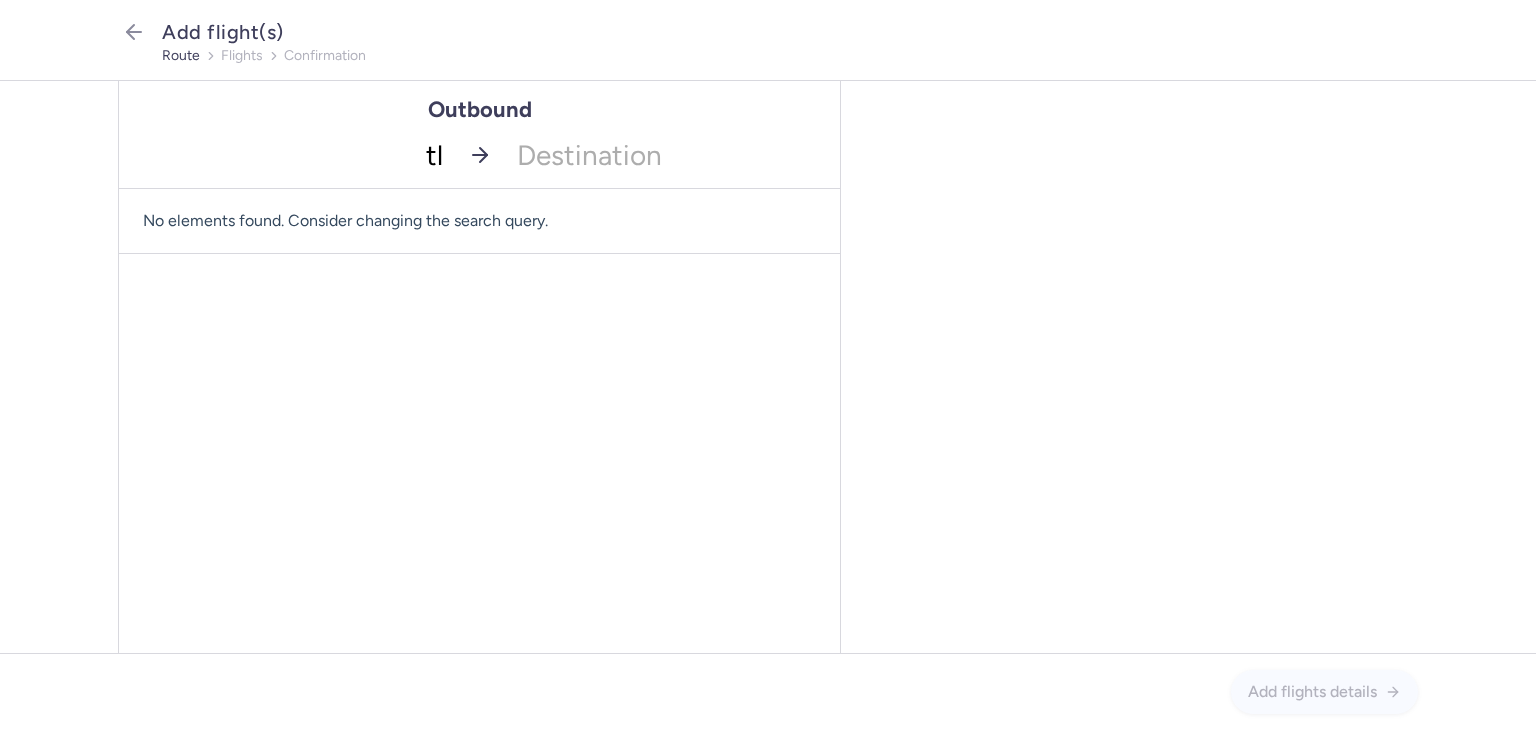 type on "tlv" 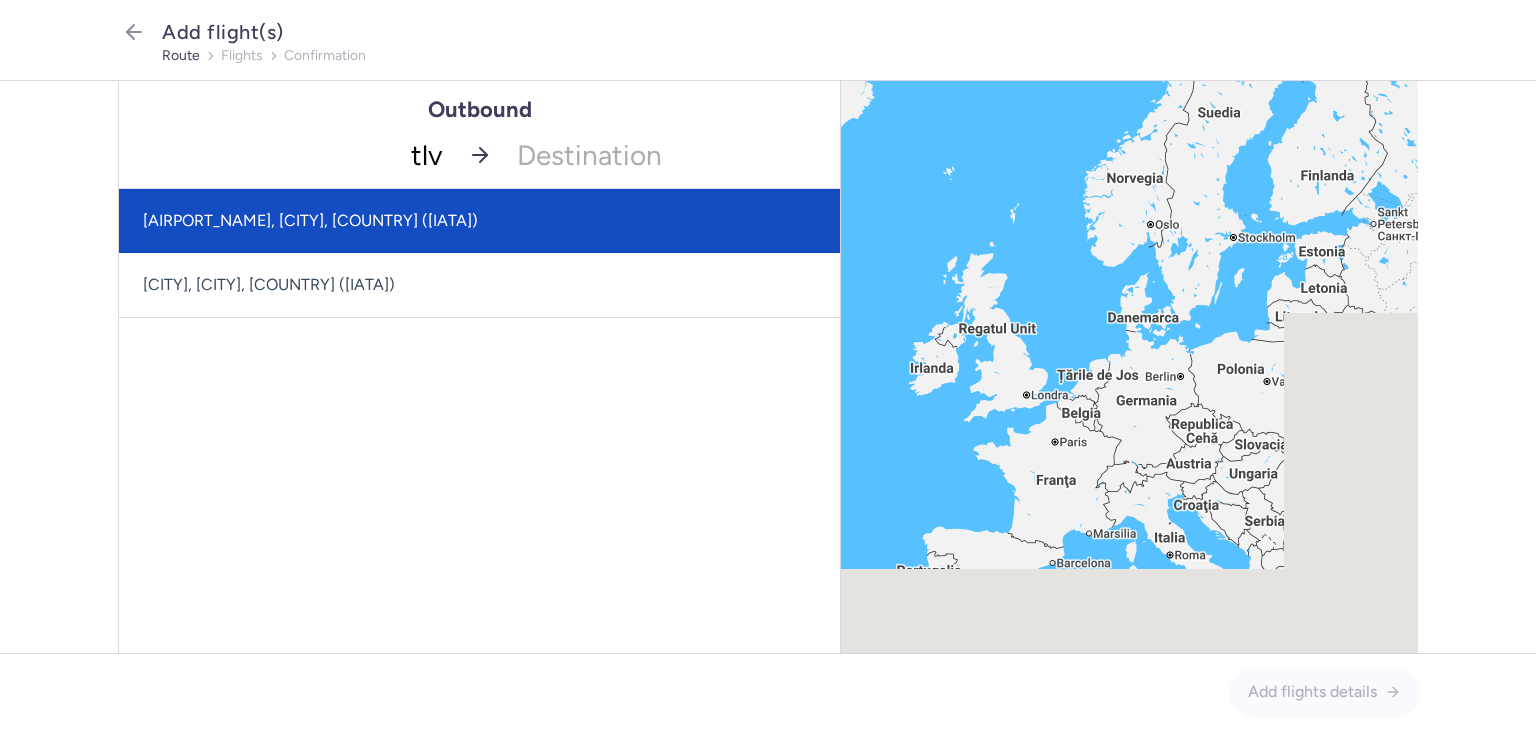 drag, startPoint x: 420, startPoint y: 221, endPoint x: 463, endPoint y: 200, distance: 47.853943 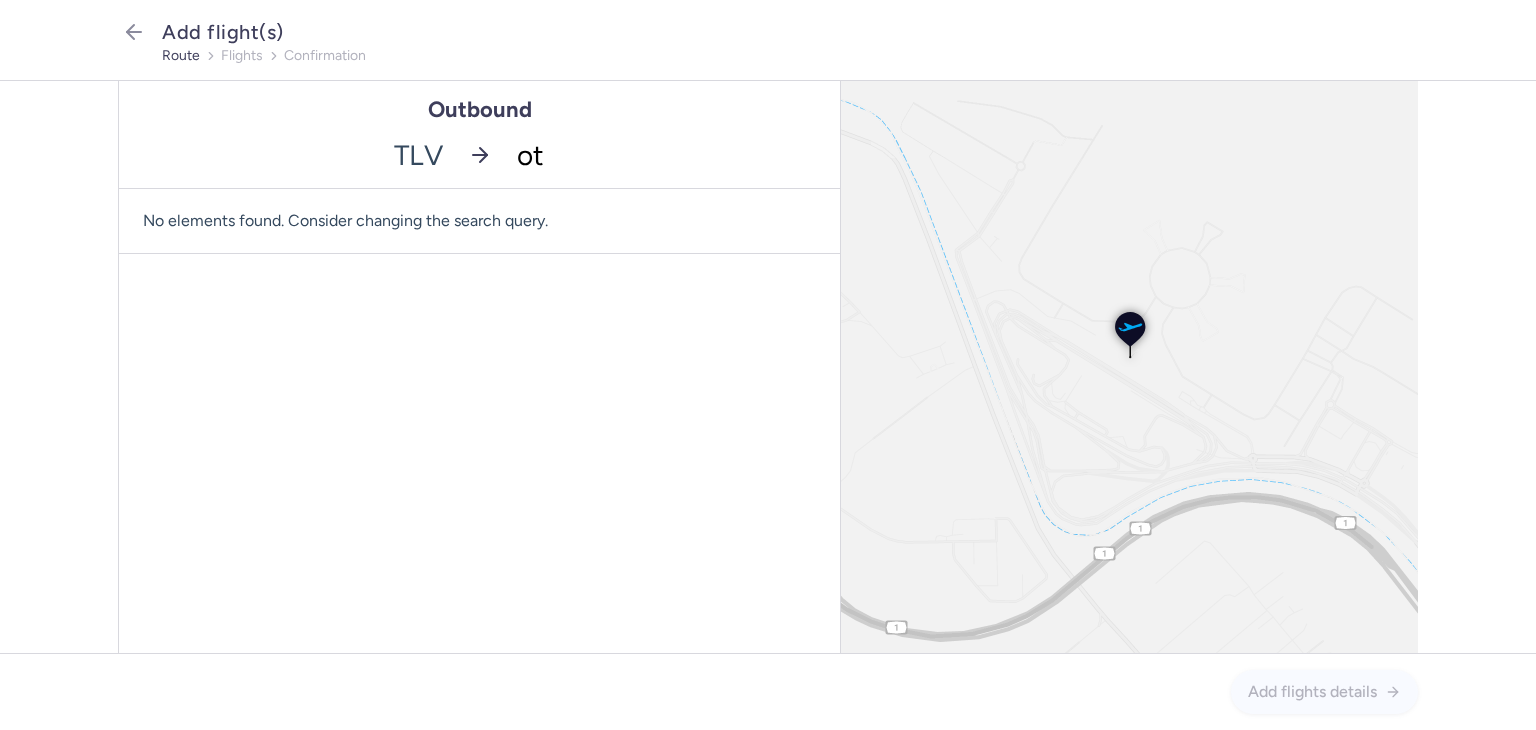 type on "otp" 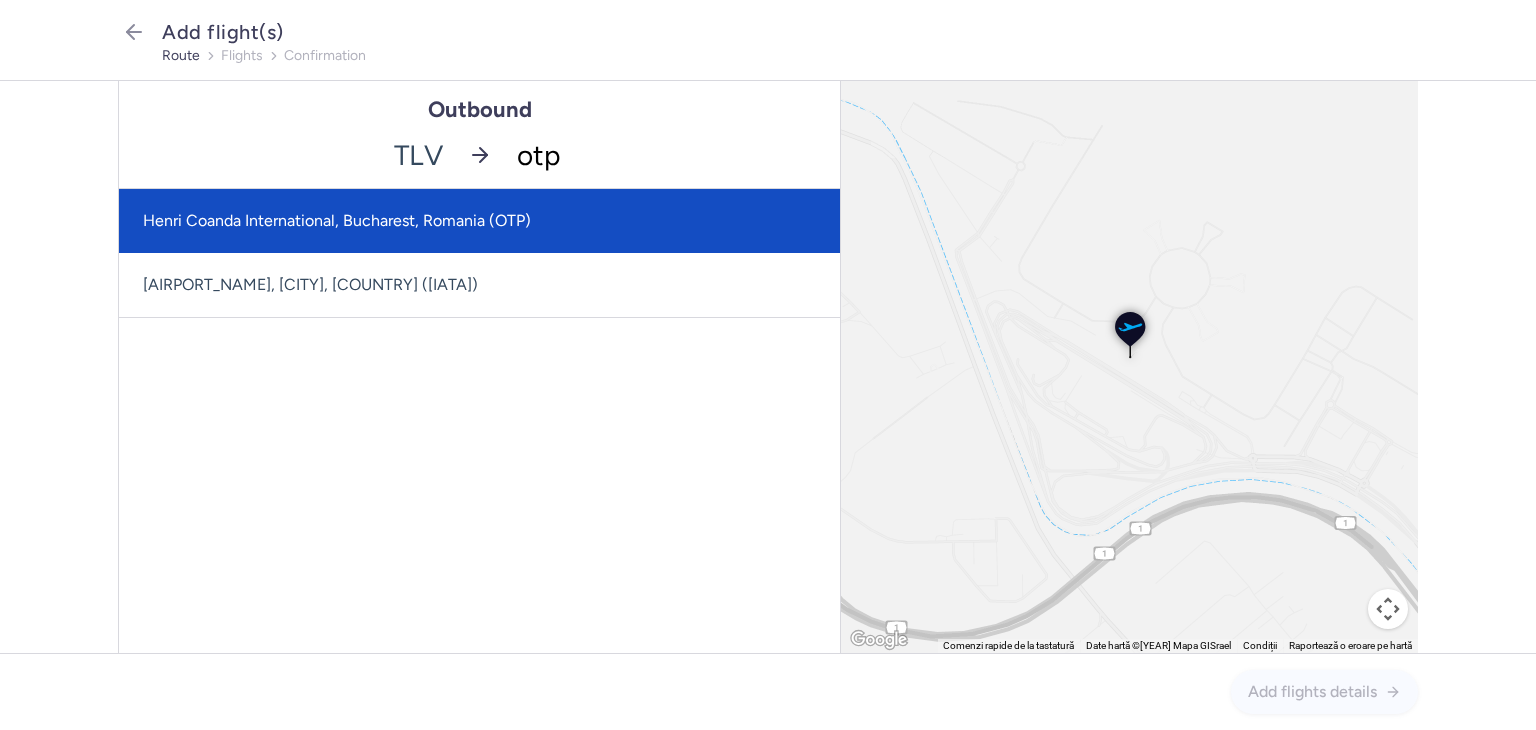 click on "Henri Coanda International, Bucharest, Romania (OTP)" at bounding box center [479, 221] 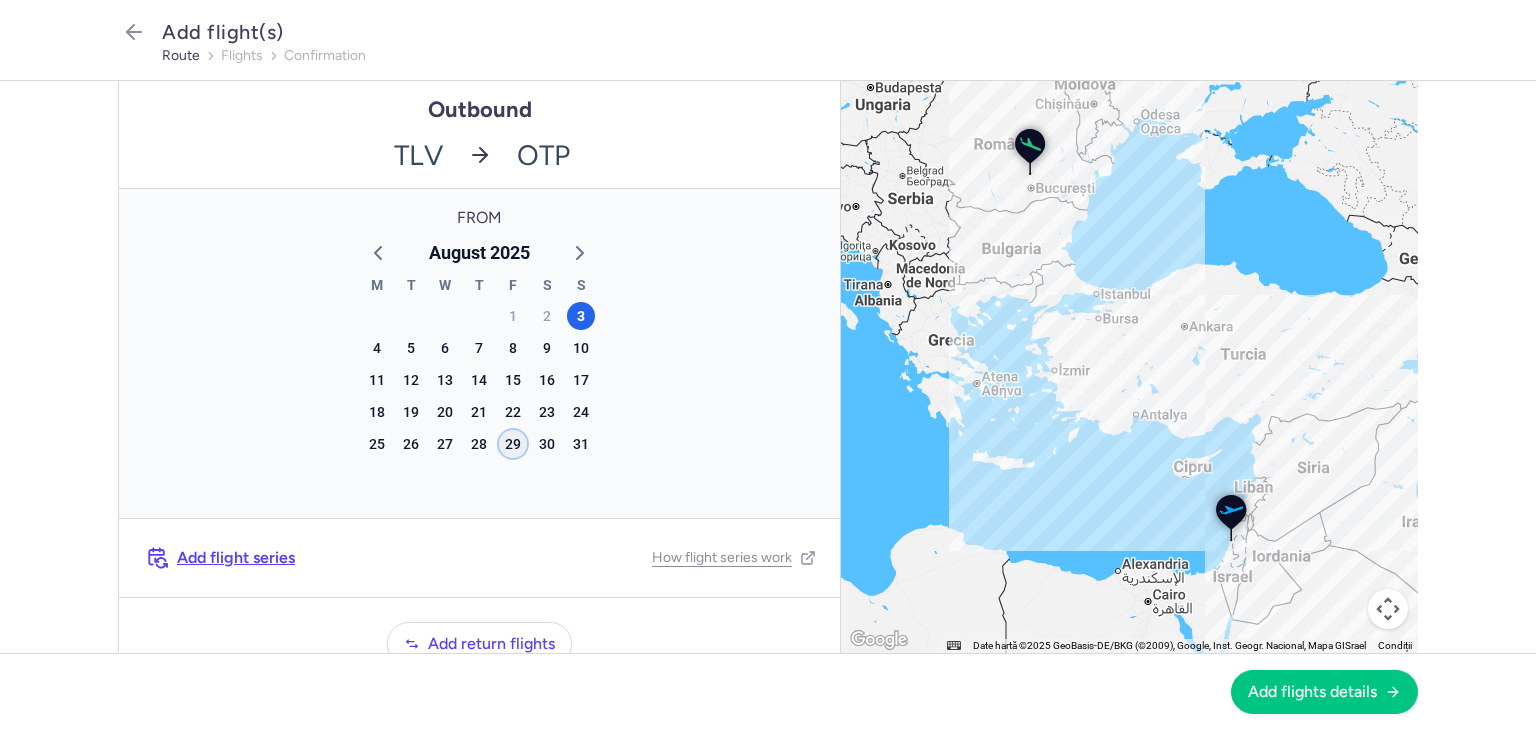 click on "29" 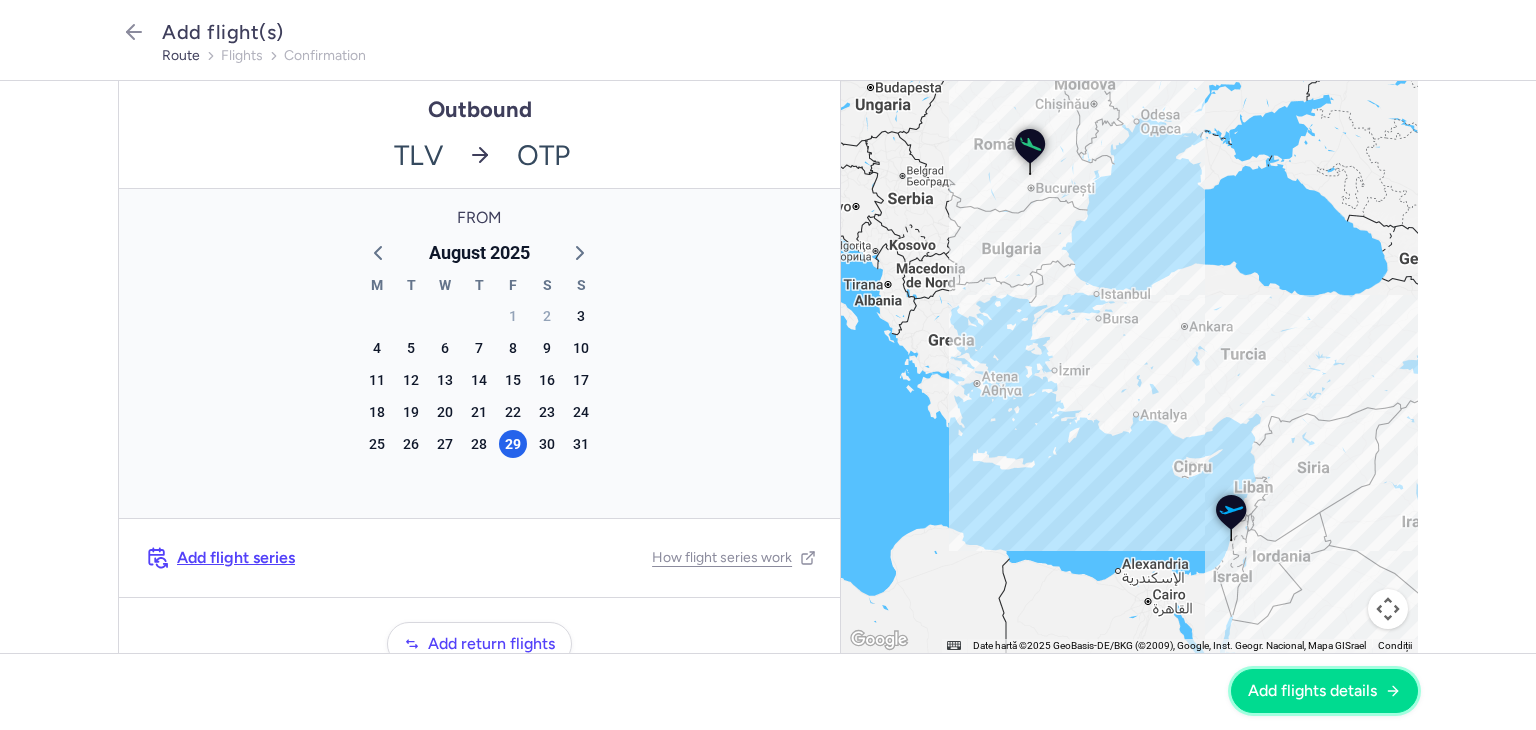 click on "Add flights details" at bounding box center [1312, 691] 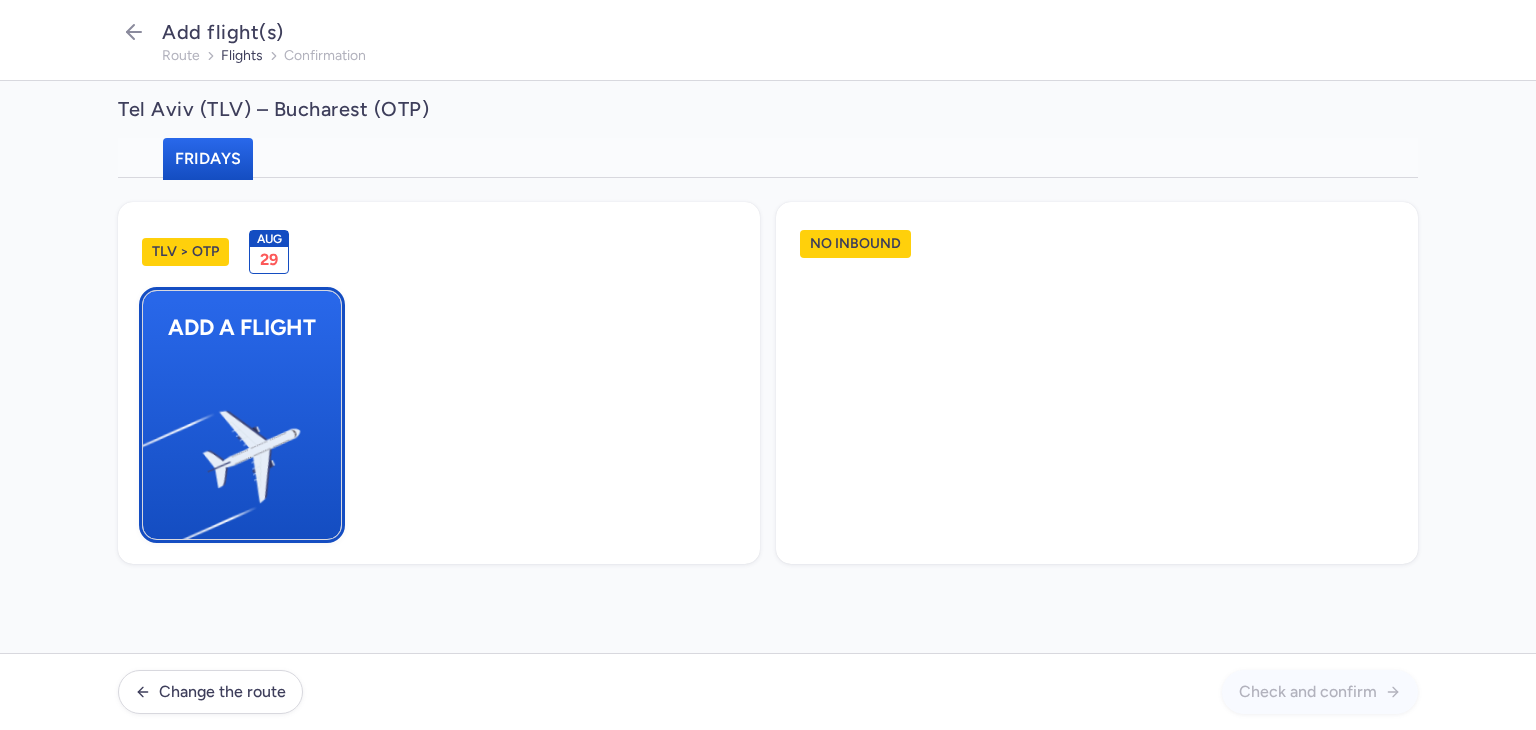 click at bounding box center (153, 448) 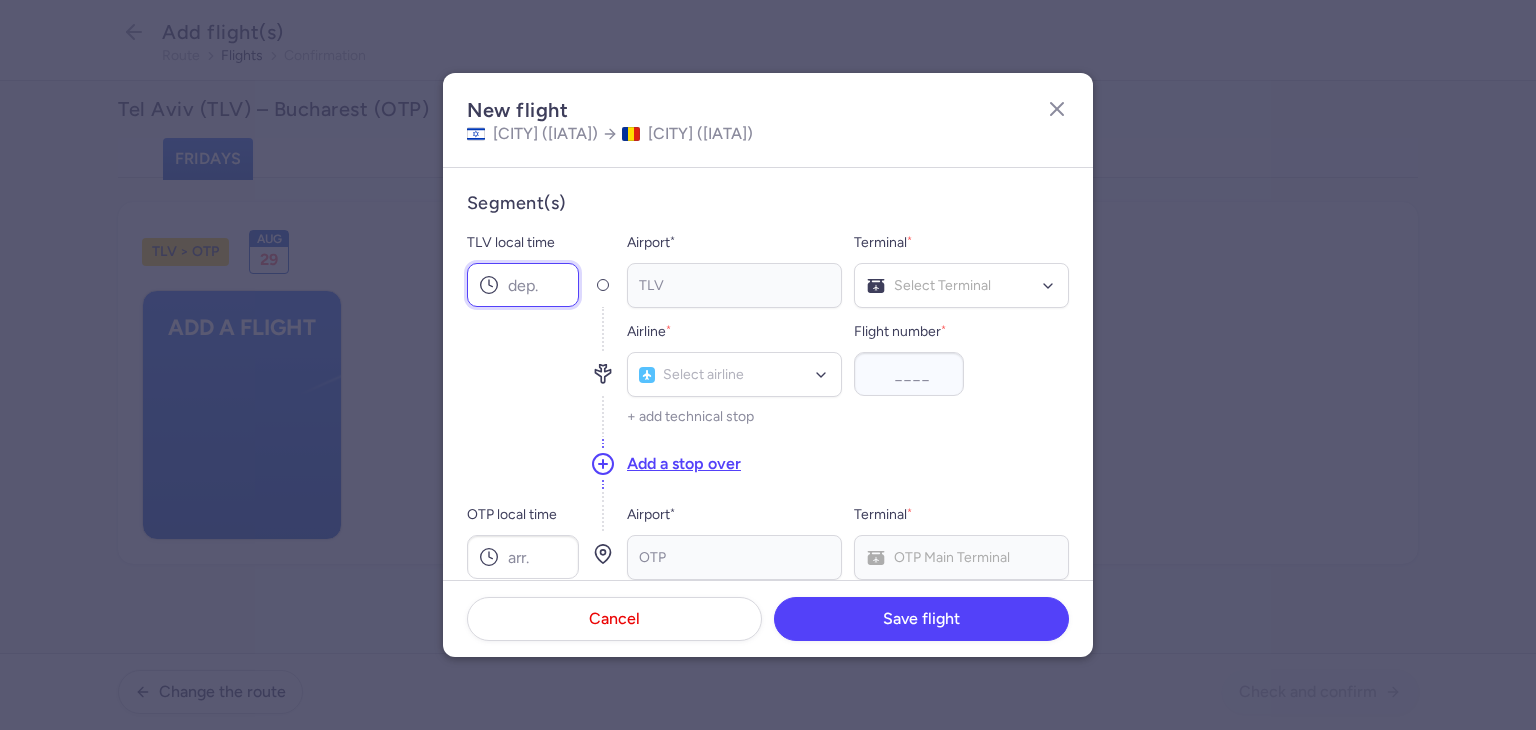 click on "TLV local time" at bounding box center [523, 285] 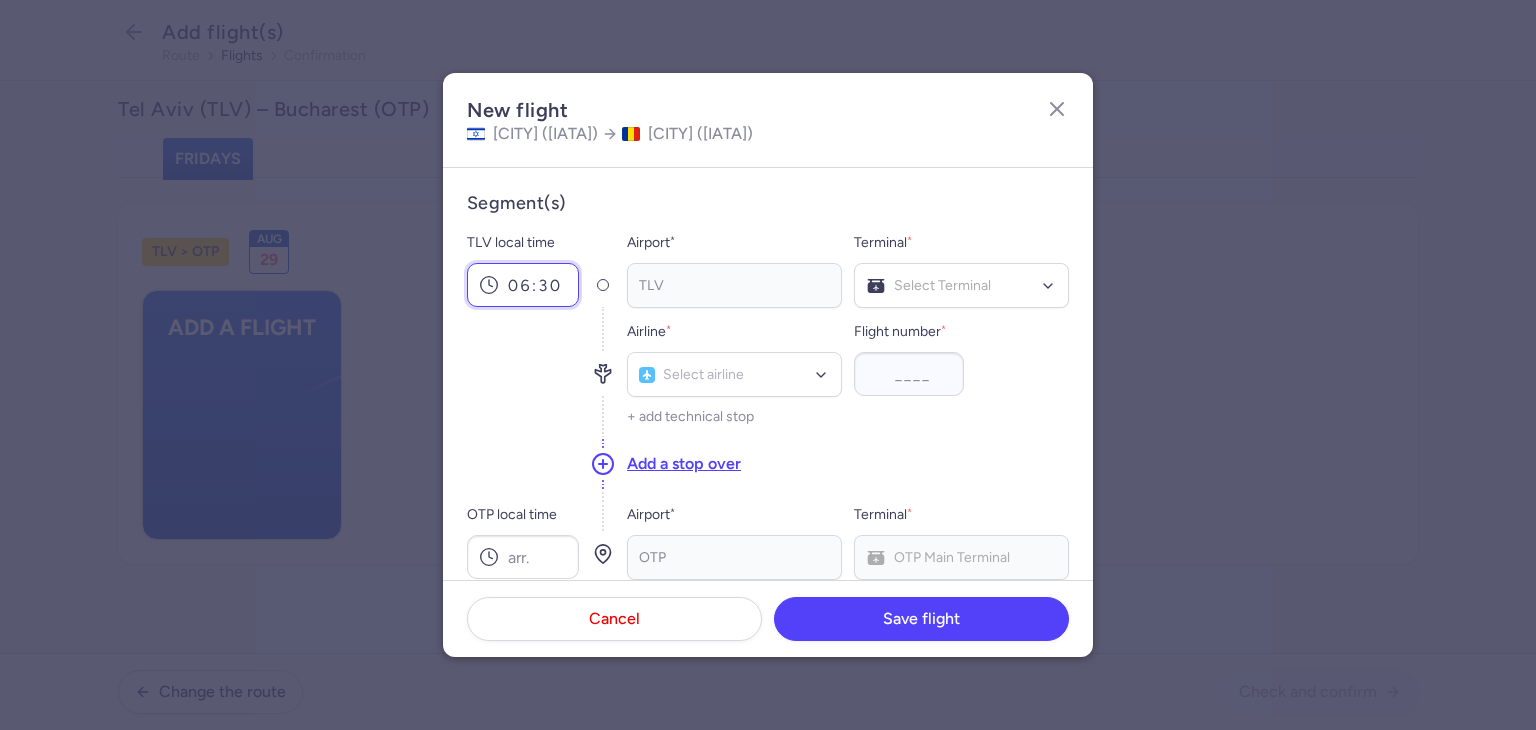 type on "06:30" 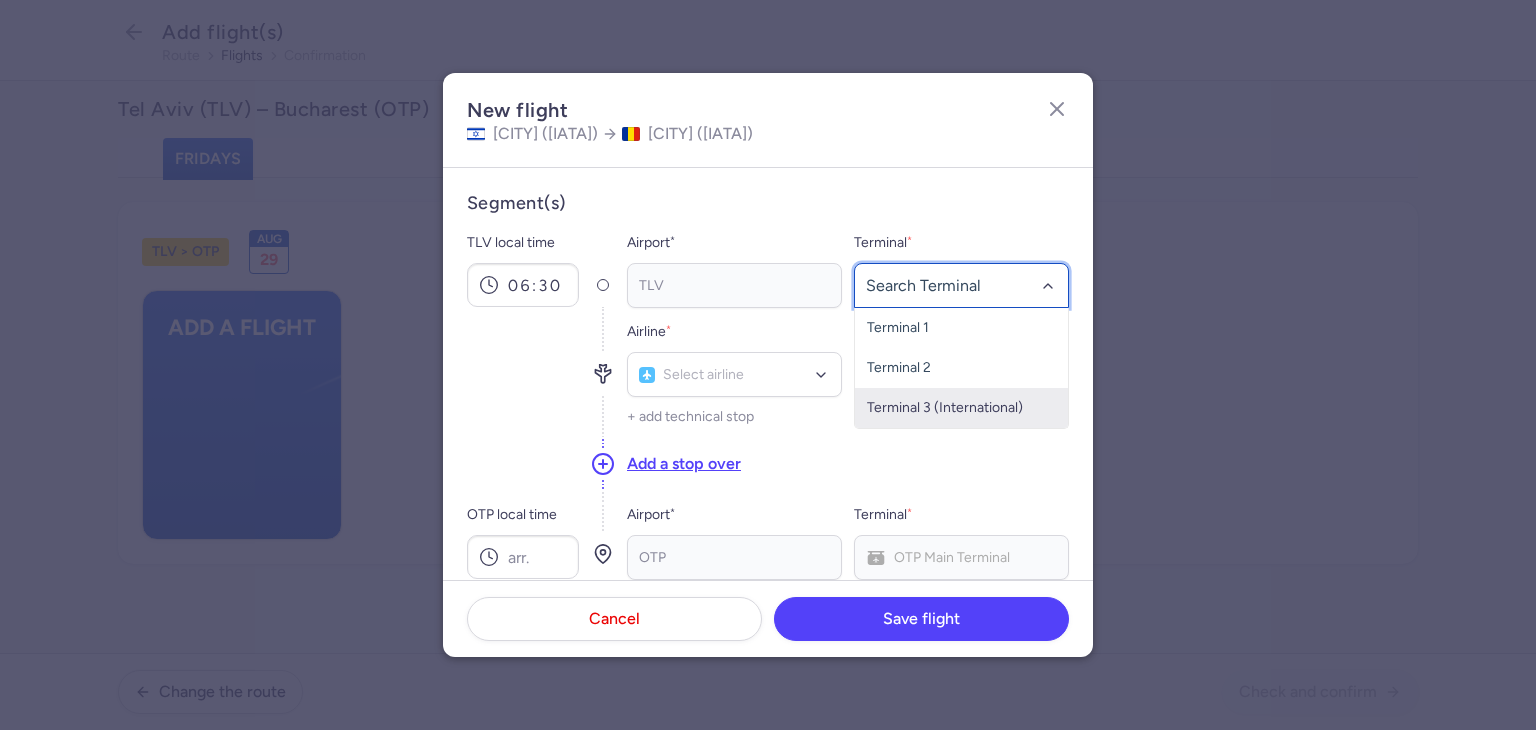 click on "Terminal 3 (International)" 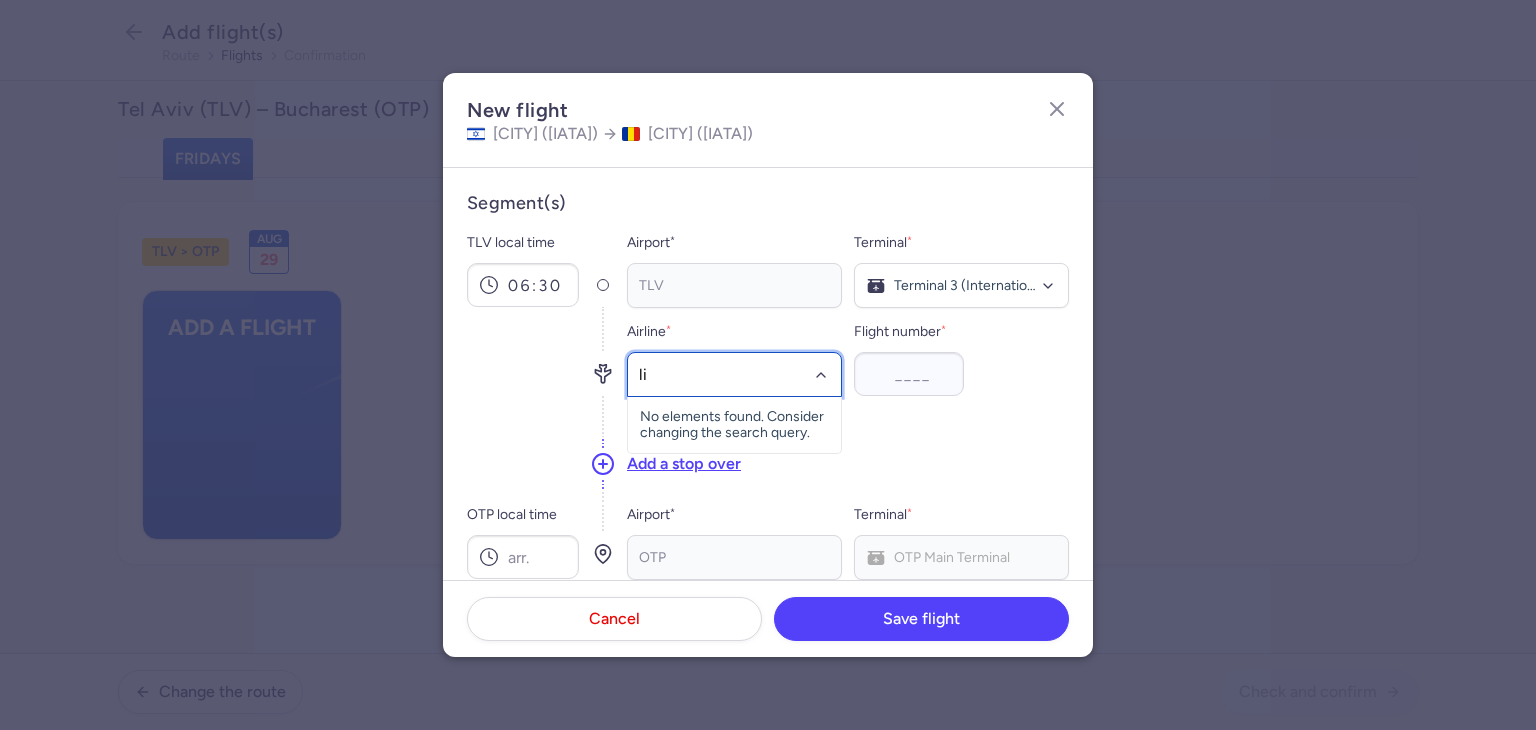 type on "lil" 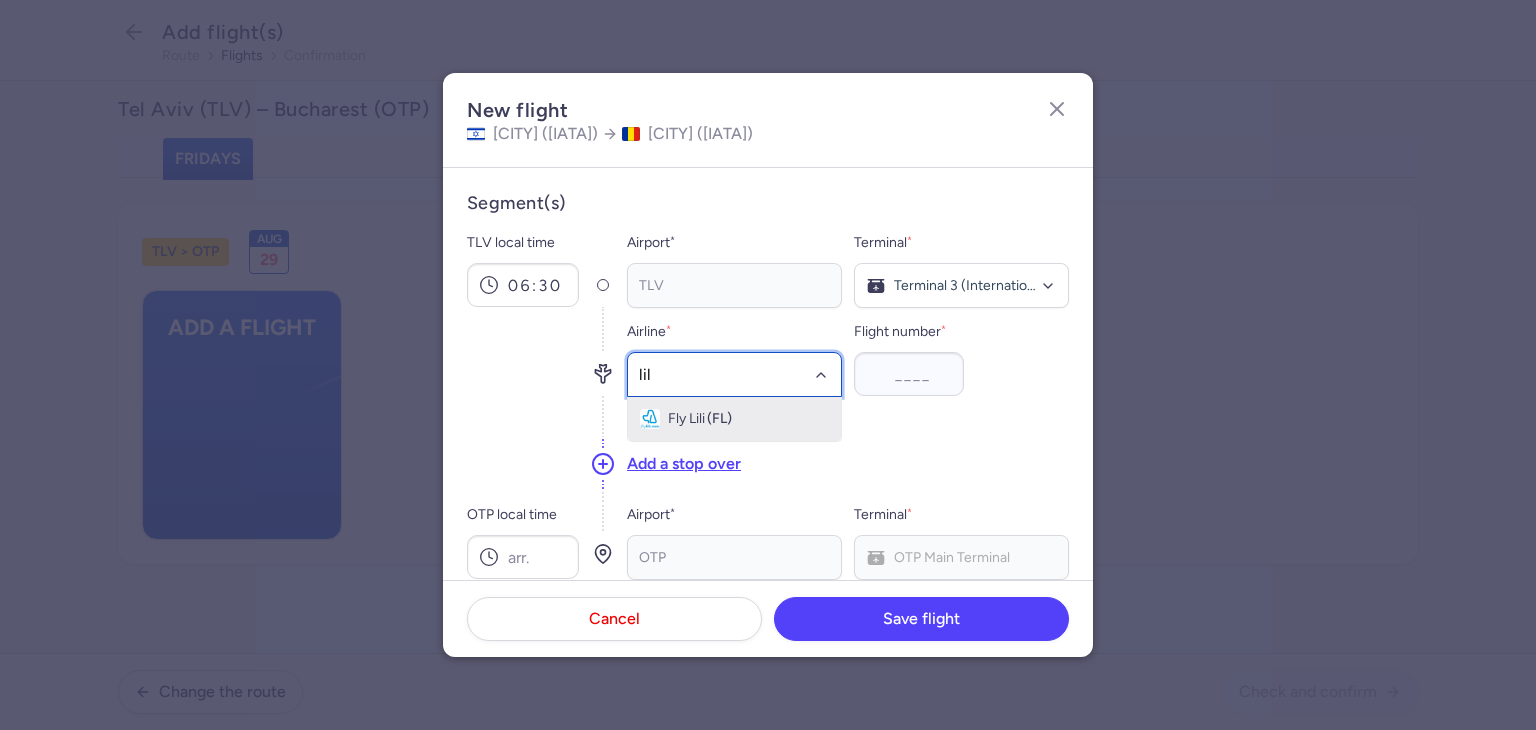 click on "Fly Lili (FL)" 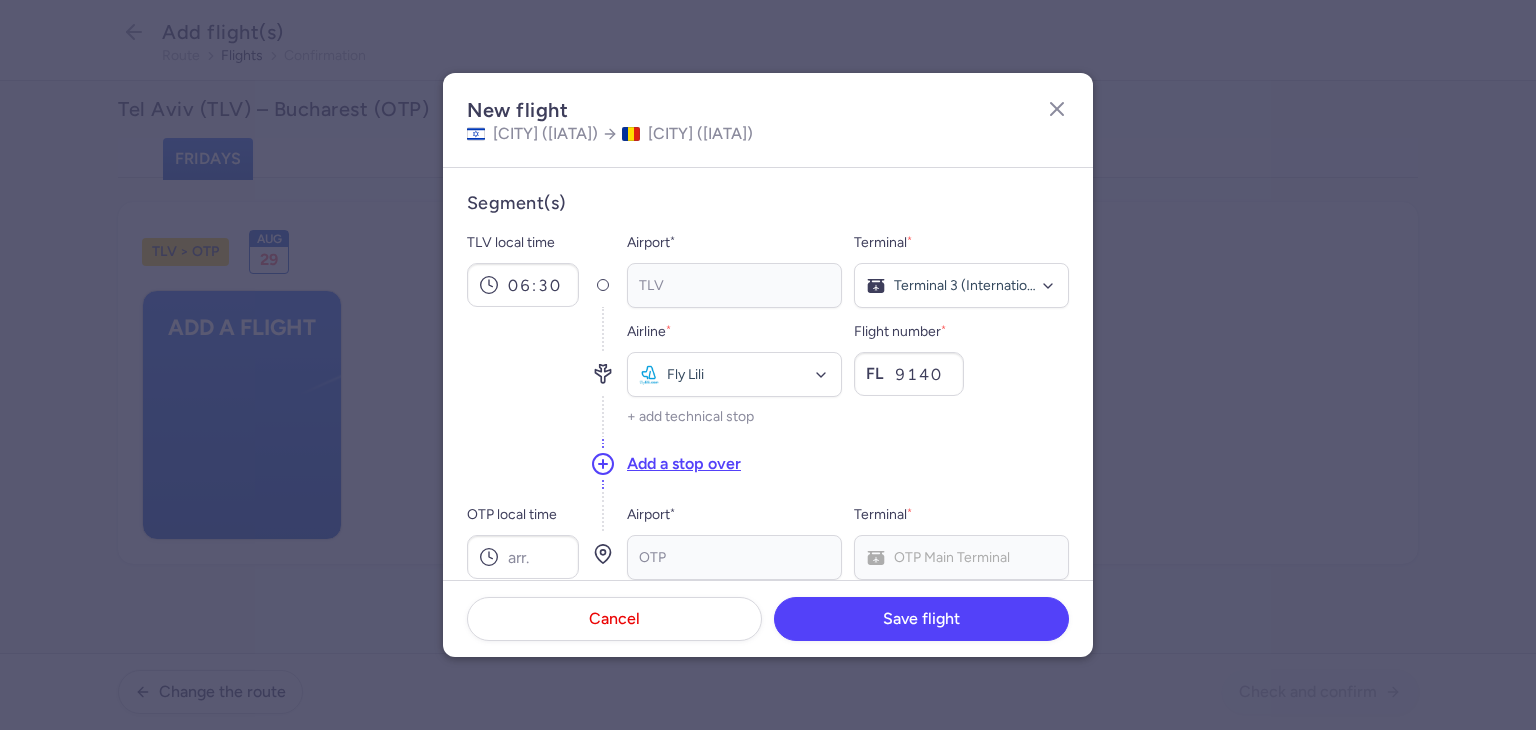 type on "9140" 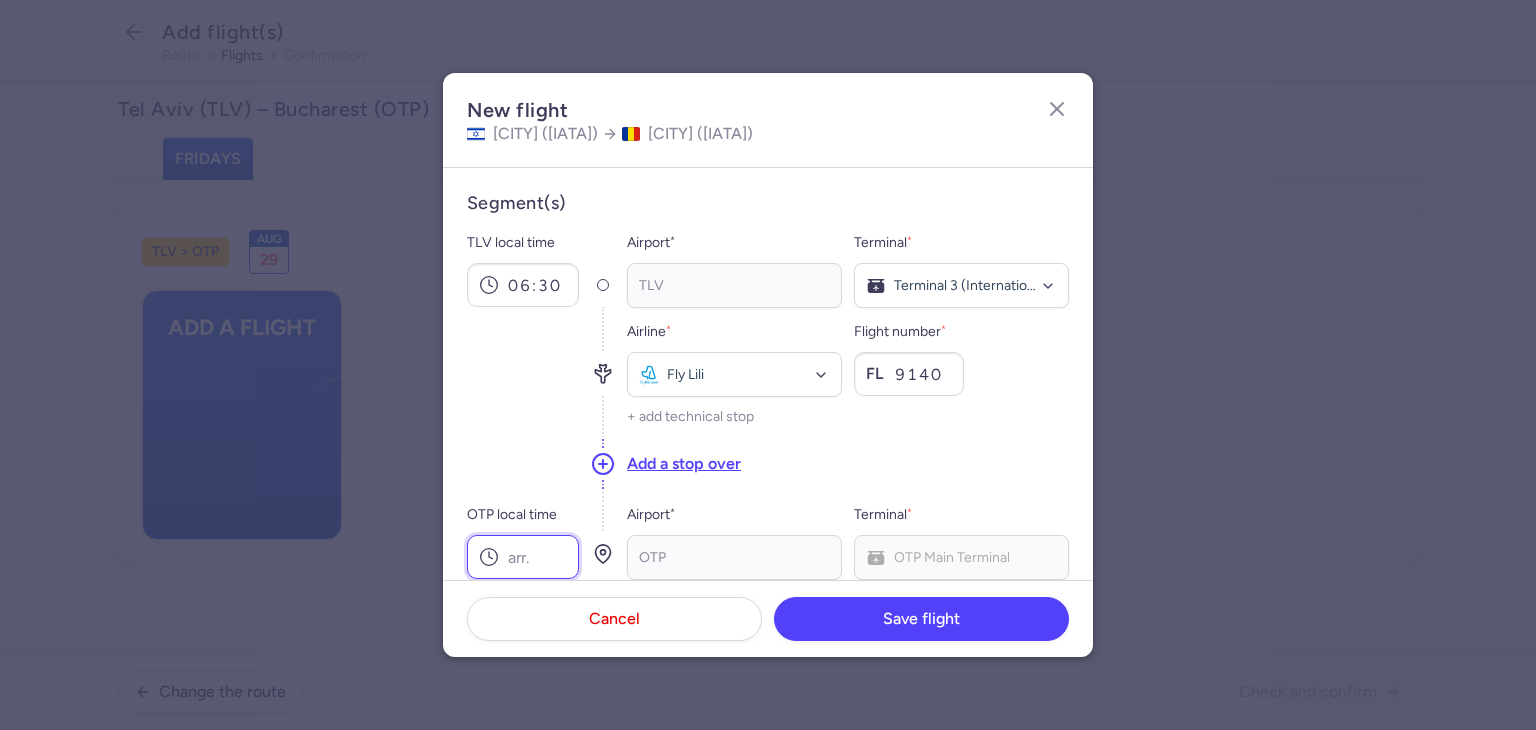 click on "OTP local time" at bounding box center (523, 557) 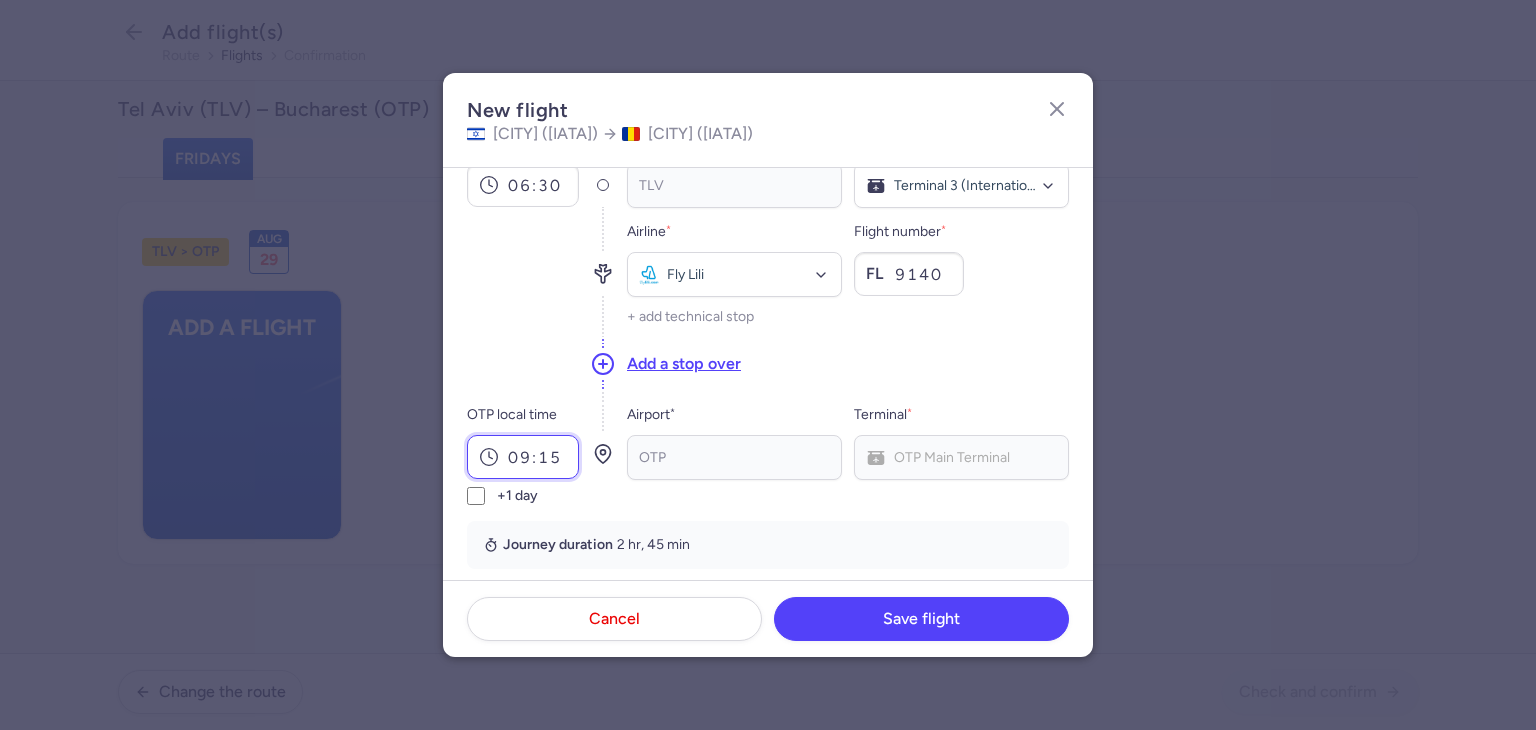 type on "09:15" 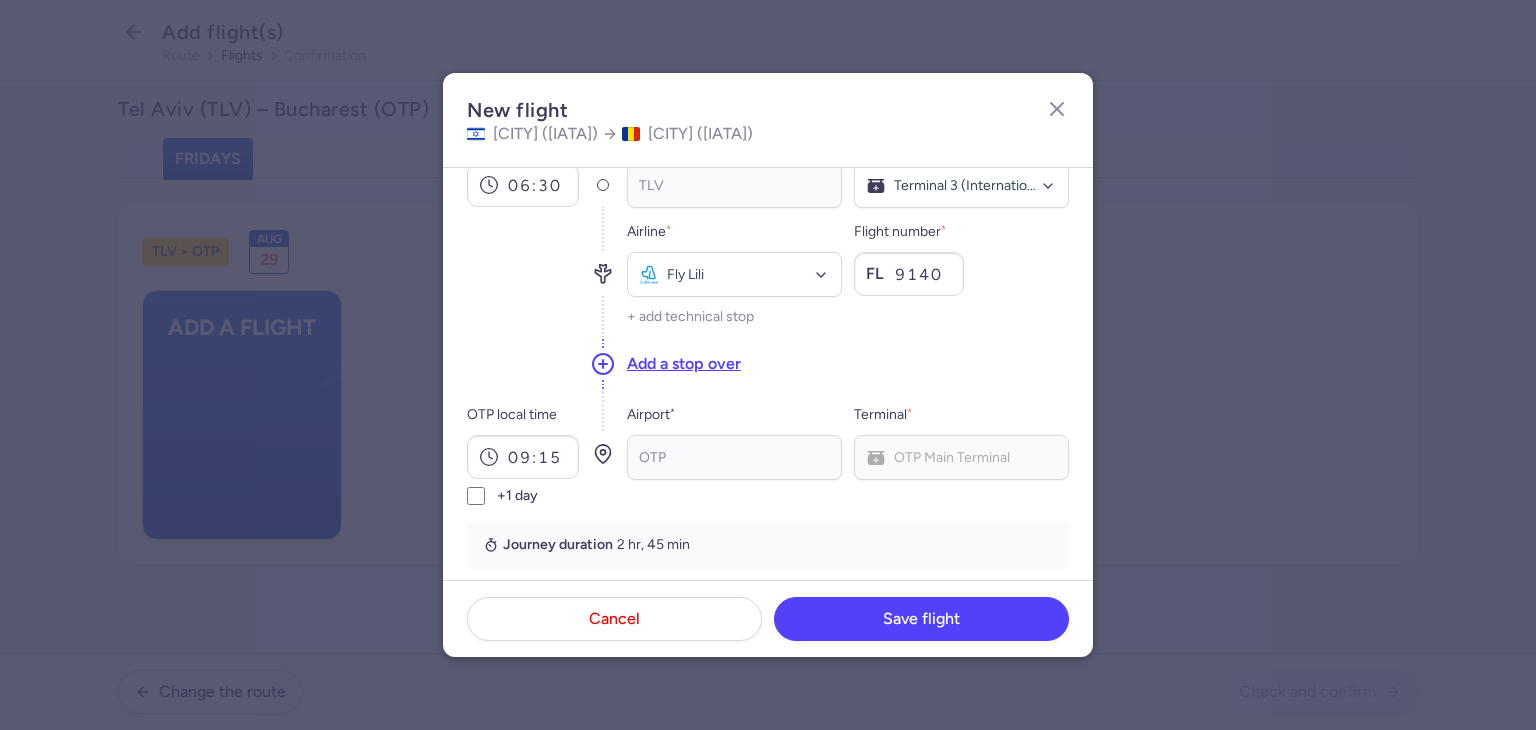 click at bounding box center (848, 397) 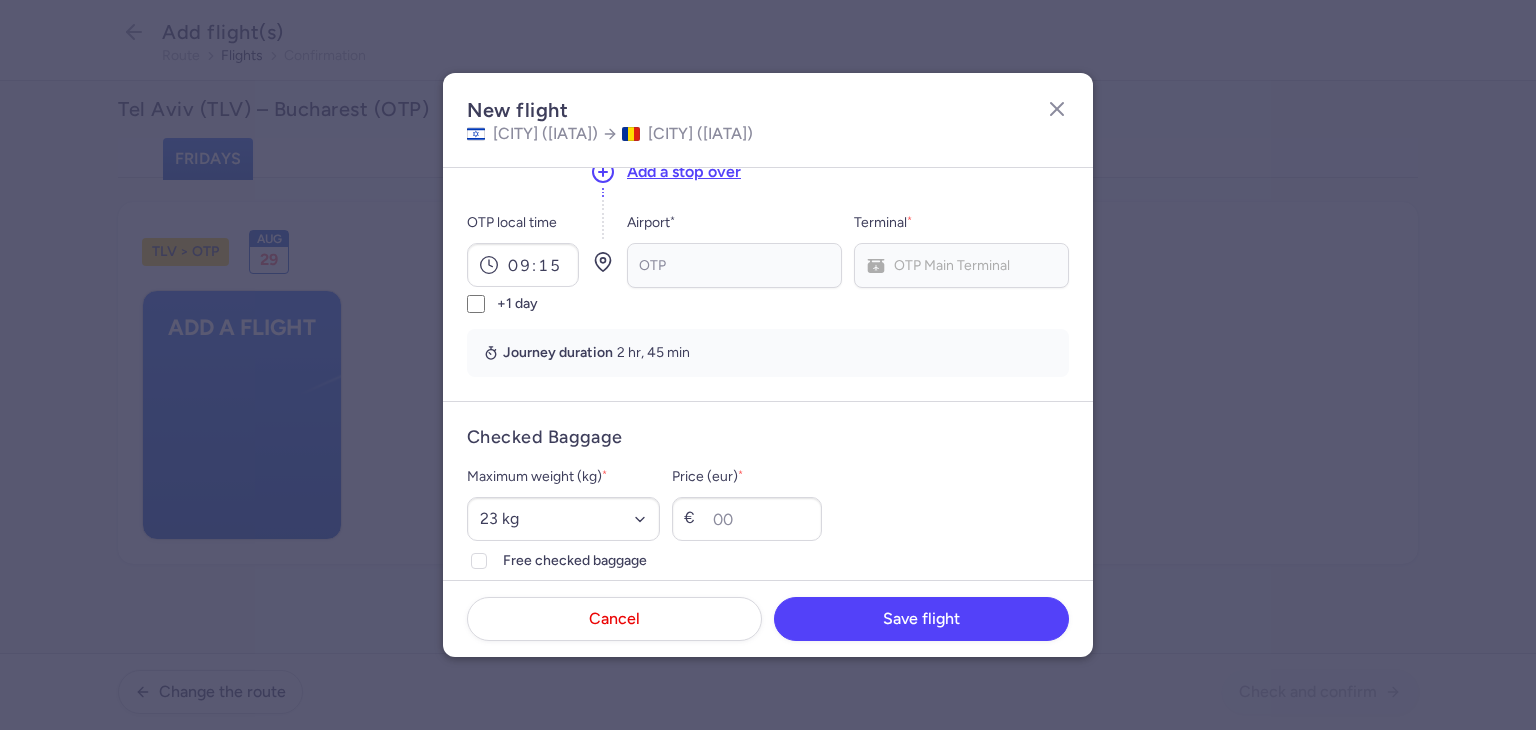 scroll, scrollTop: 300, scrollLeft: 0, axis: vertical 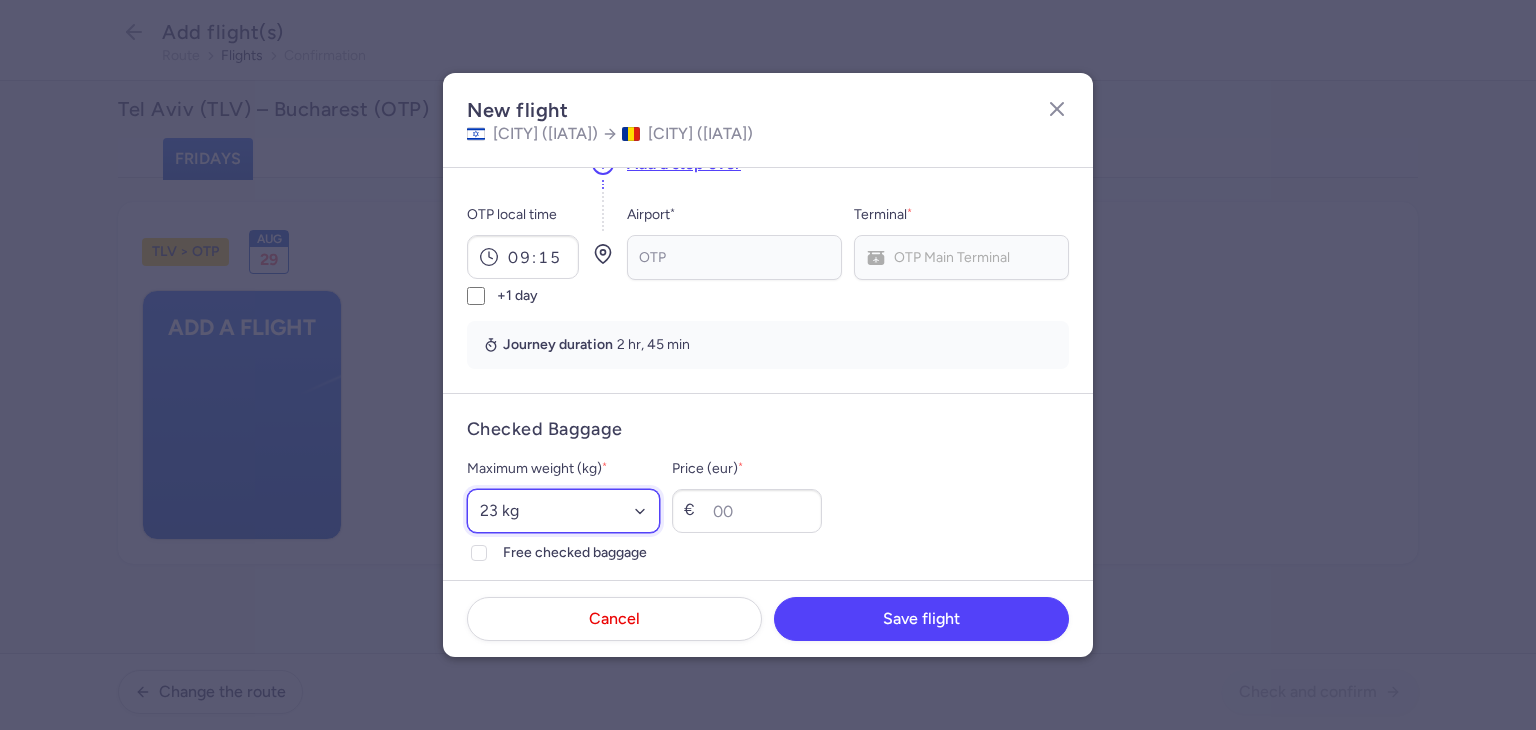 click on "Select an option 15 kg 16 kg 17 kg 18 kg 19 kg 20 kg 21 kg 22 kg 23 kg 24 kg 25 kg 26 kg 27 kg 28 kg 29 kg 30 kg 31 kg 32 kg 33 kg 34 kg 35 kg" at bounding box center [563, 511] 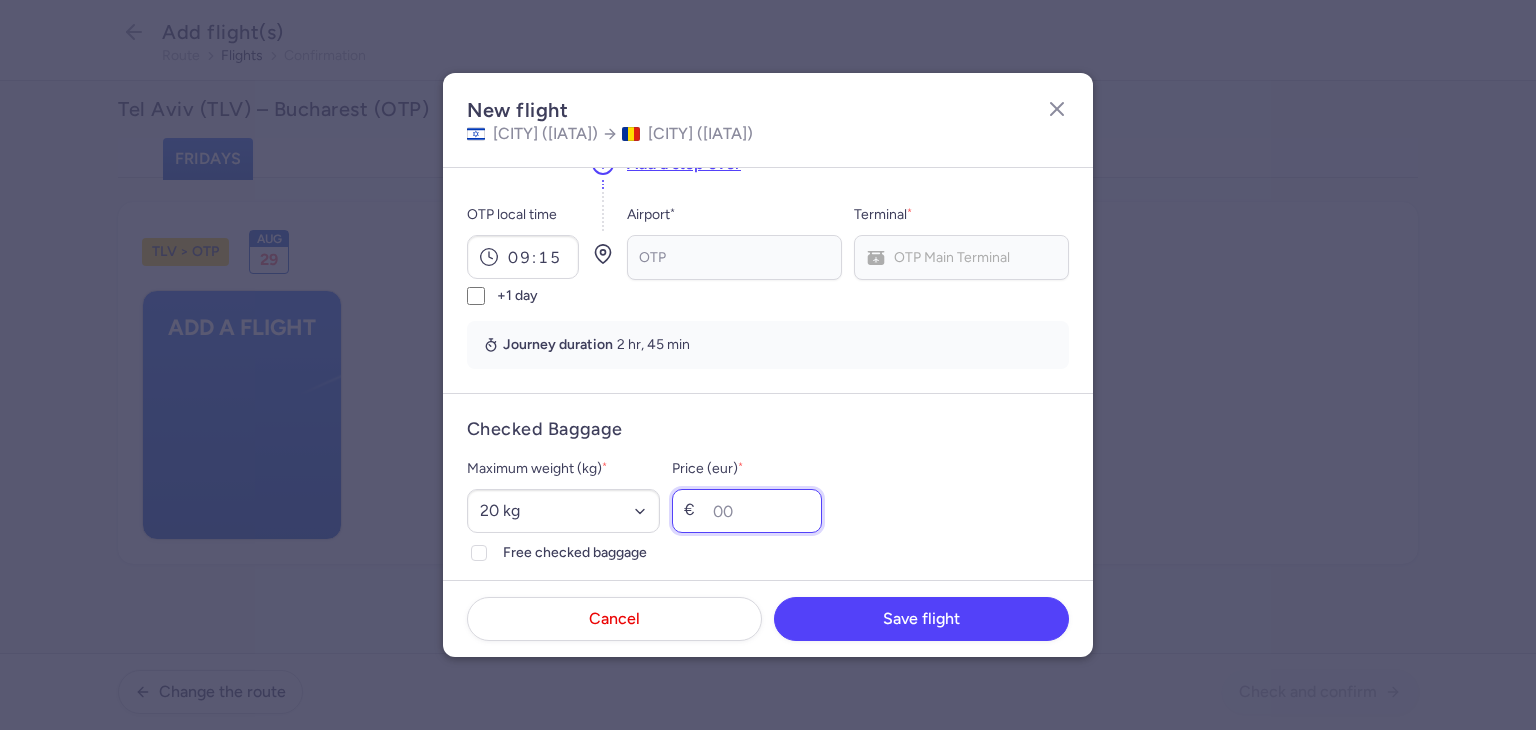 click on "Price (eur)  *" at bounding box center (747, 511) 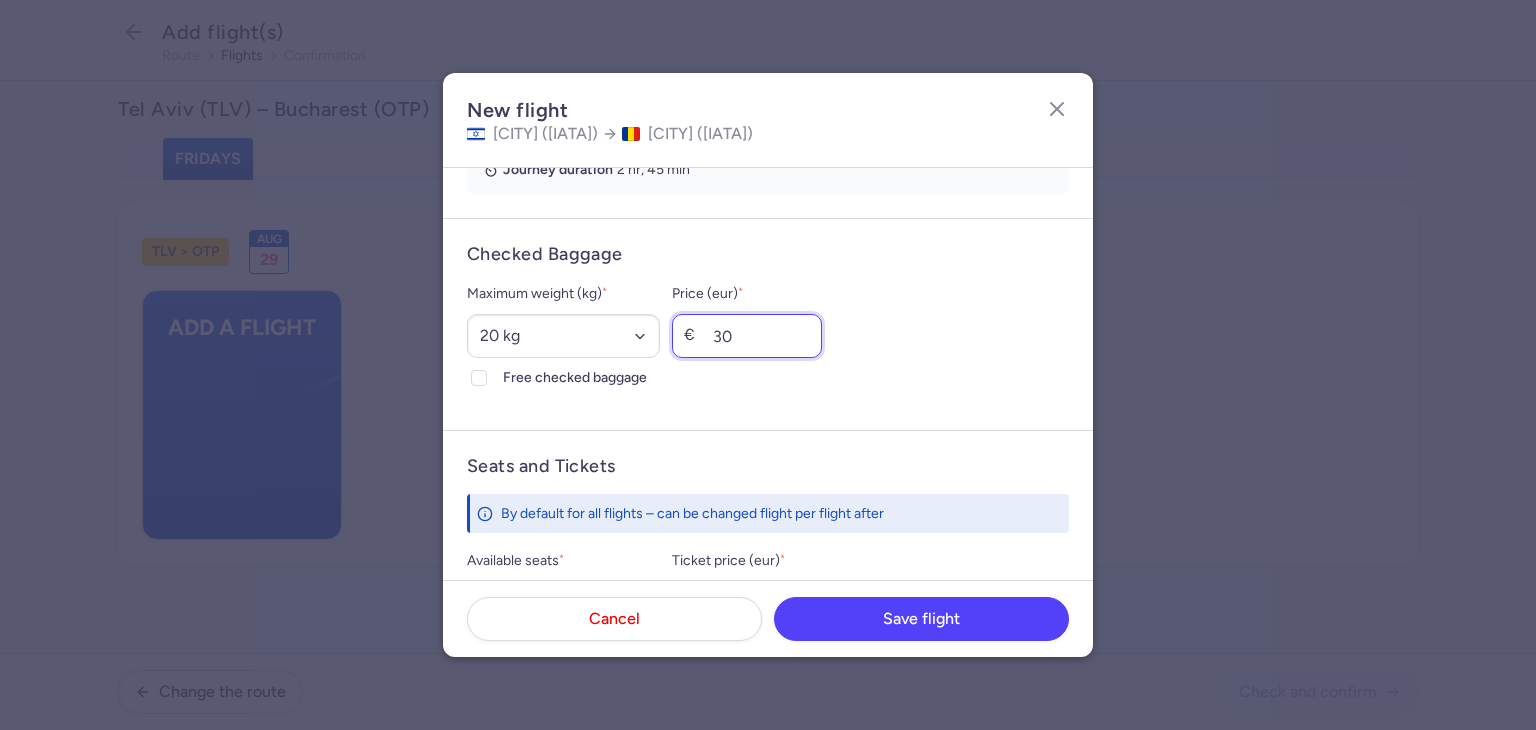 scroll, scrollTop: 700, scrollLeft: 0, axis: vertical 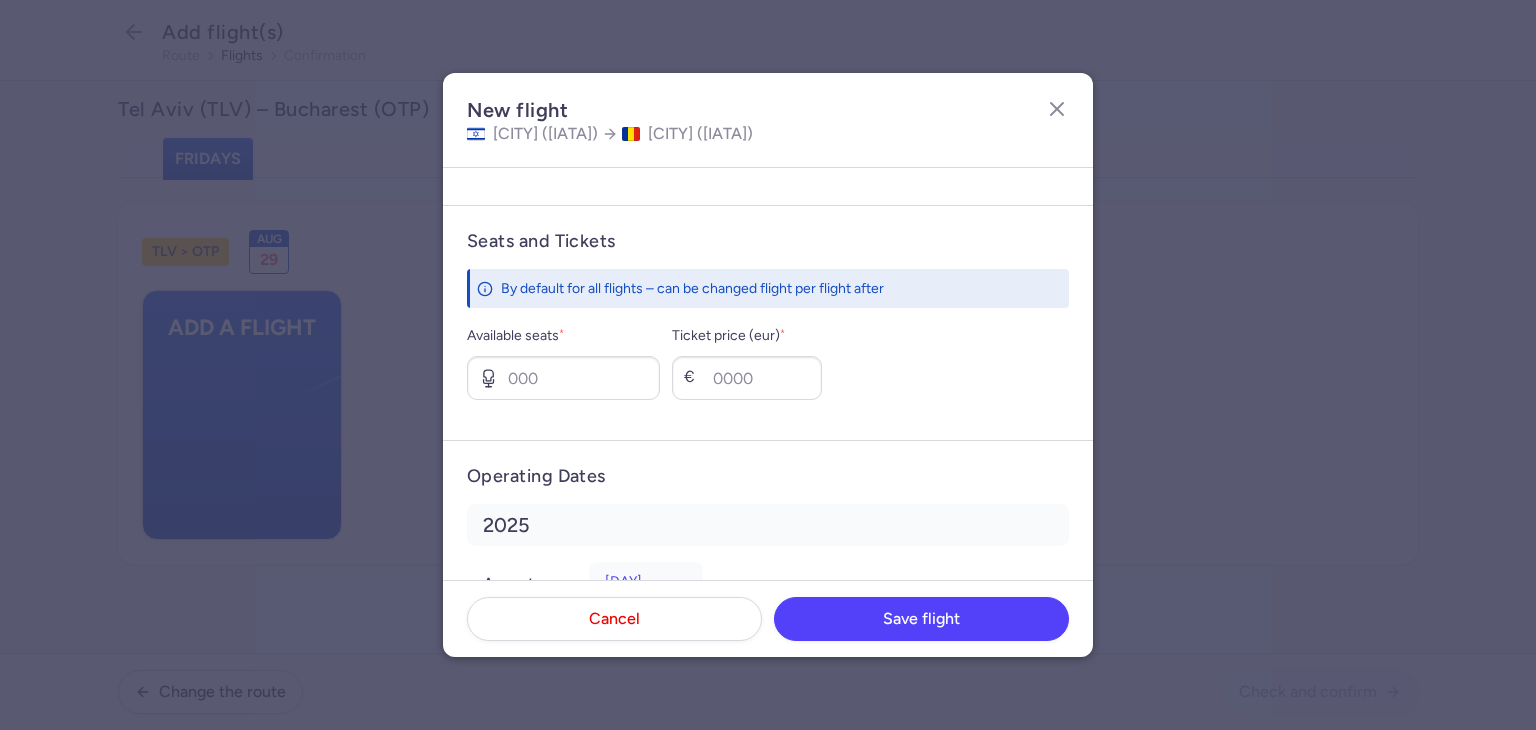 type on "30" 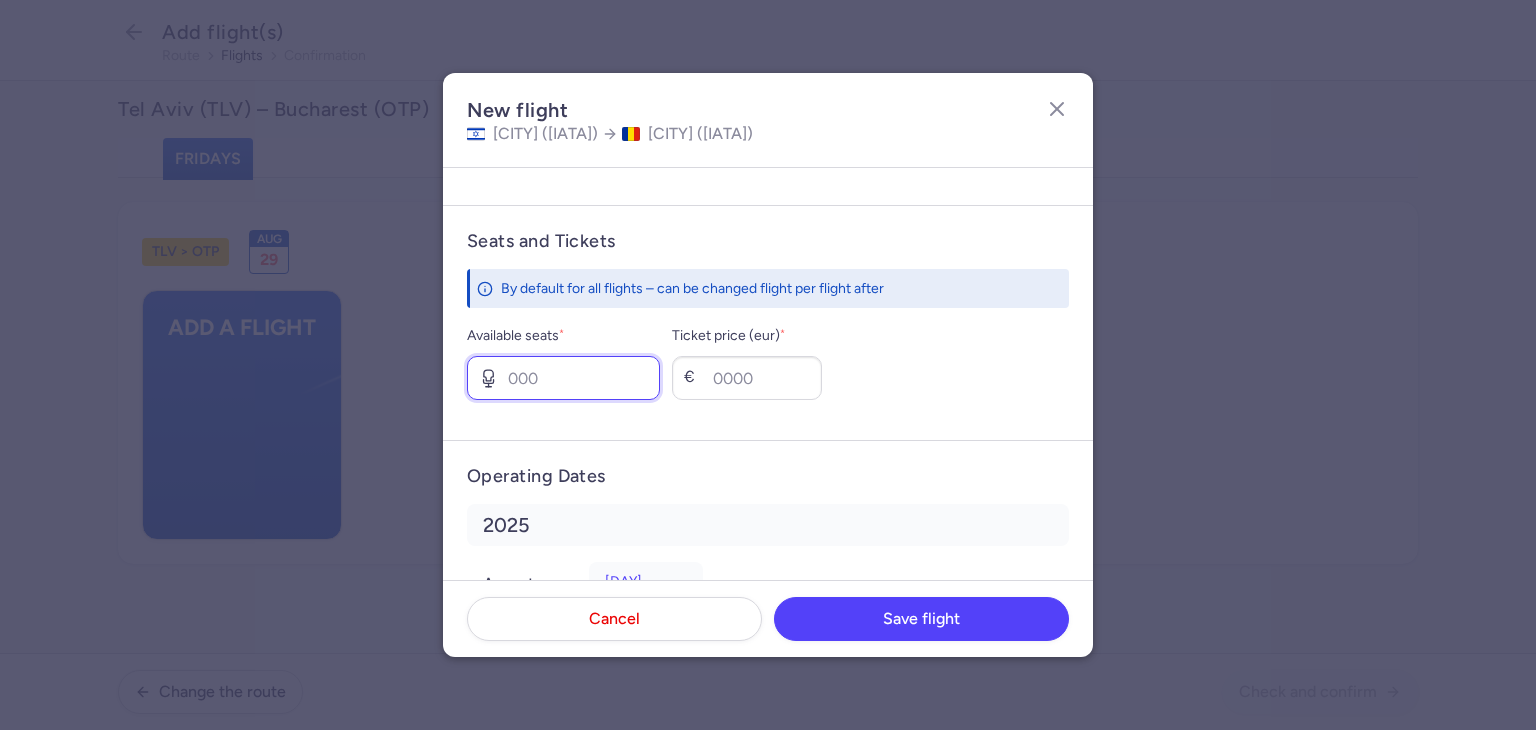click on "Available seats  *" at bounding box center [563, 378] 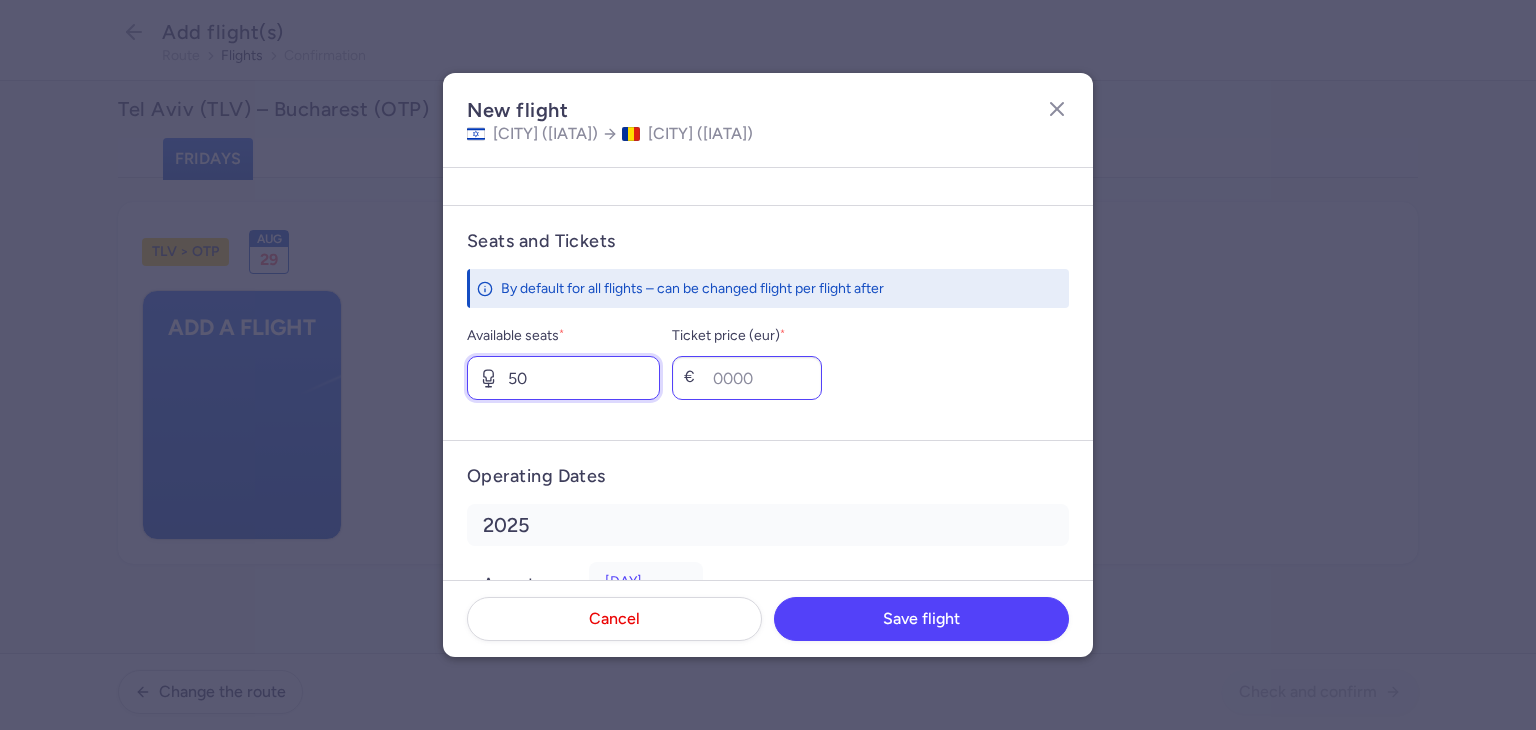 type on "50" 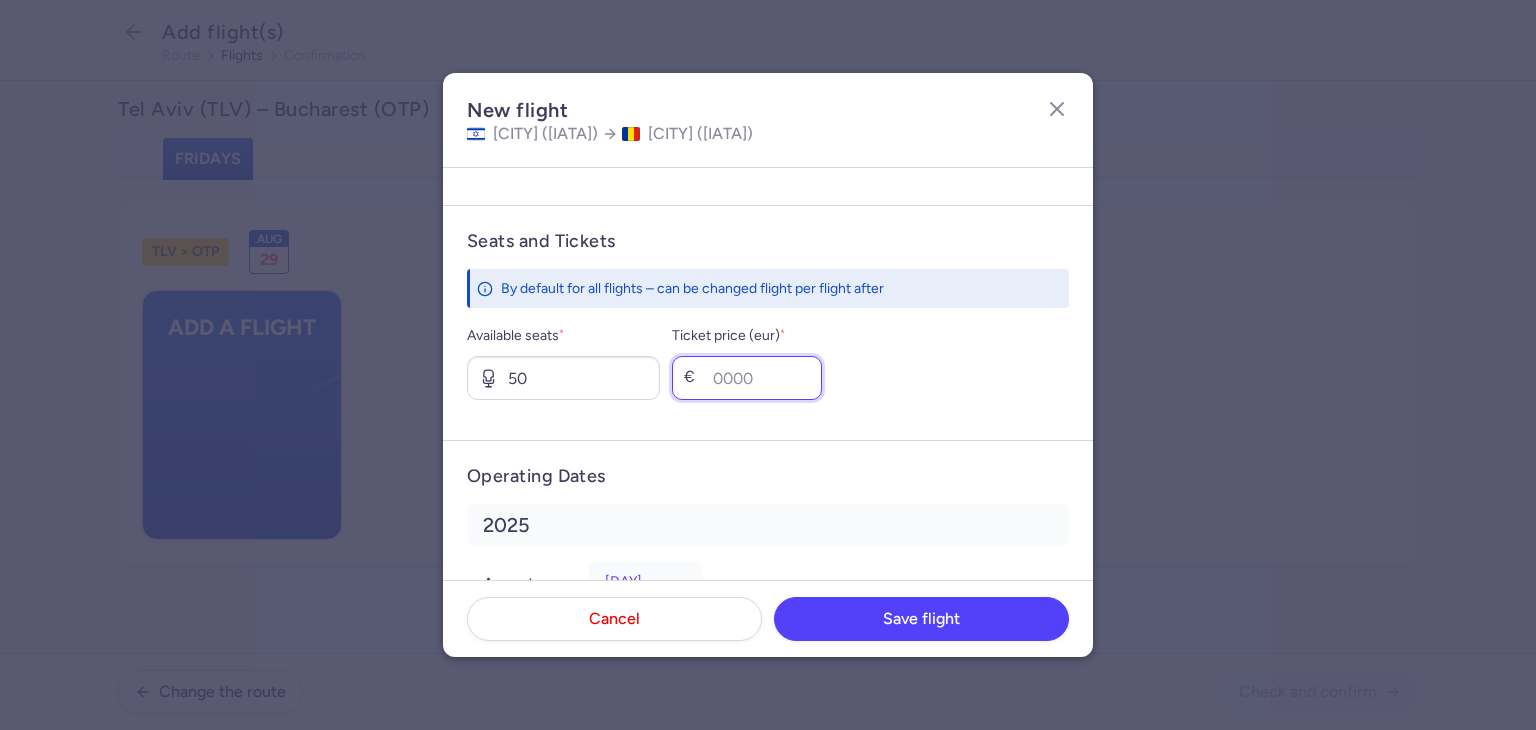 click on "Ticket price (eur)  *" at bounding box center [747, 378] 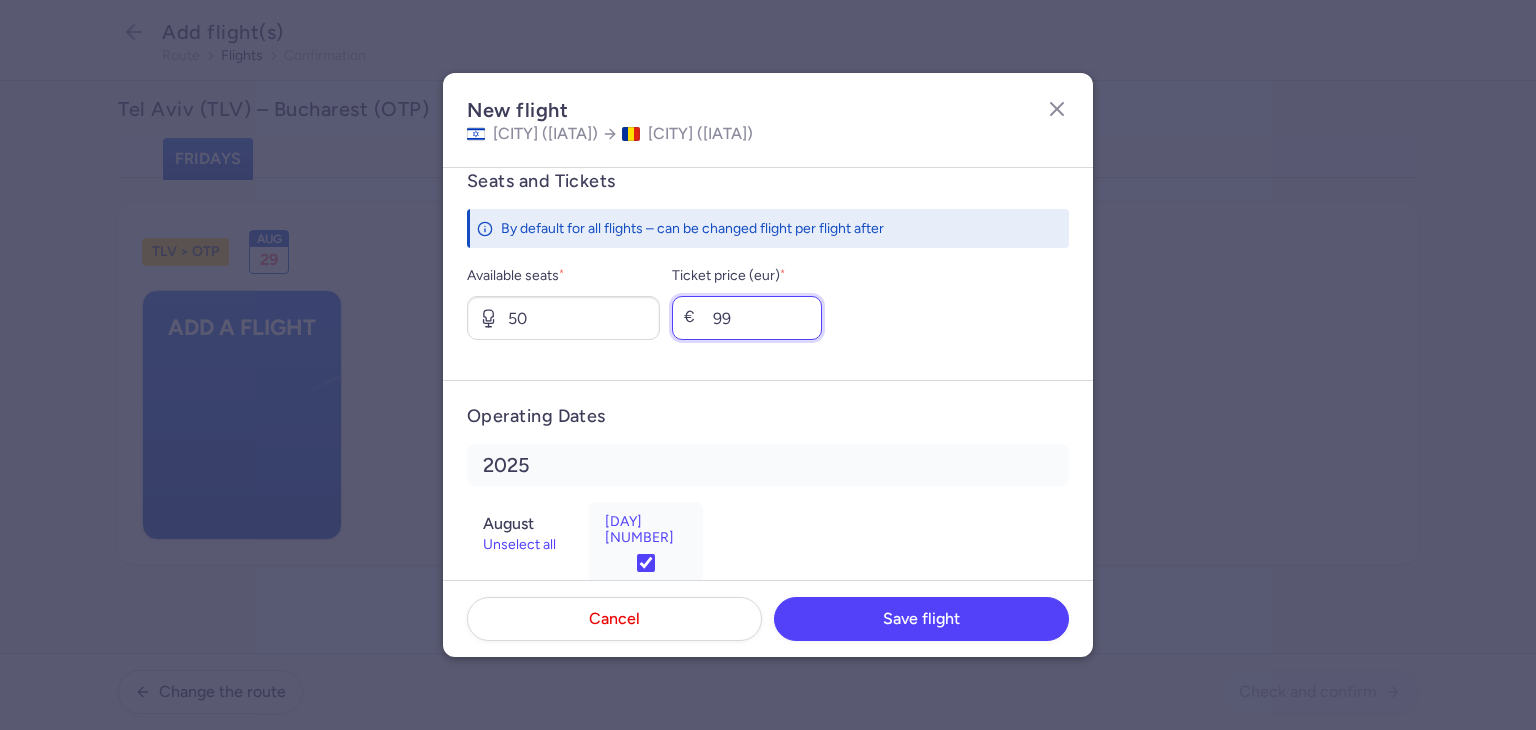 scroll, scrollTop: 786, scrollLeft: 0, axis: vertical 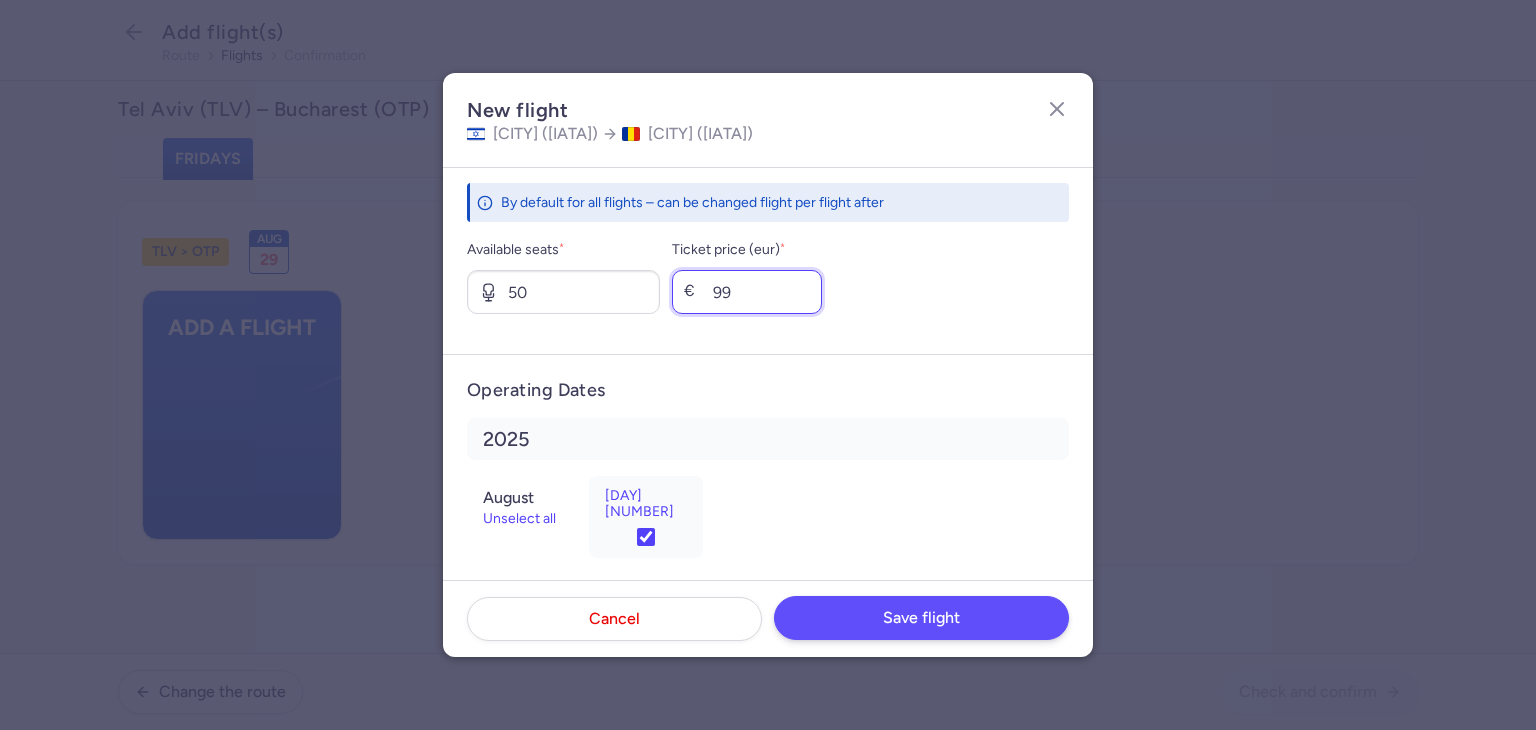 type on "99" 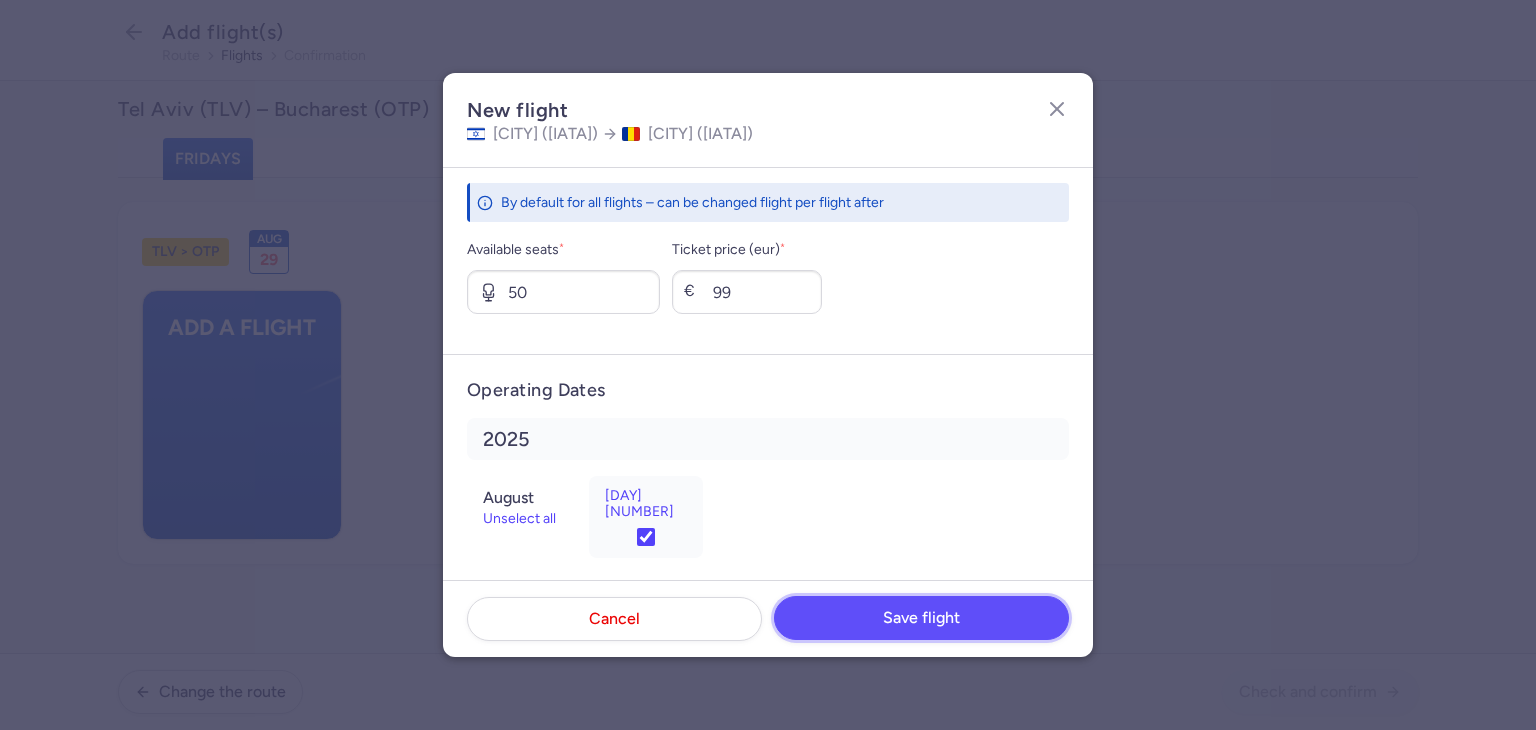 click on "Save flight" at bounding box center (921, 618) 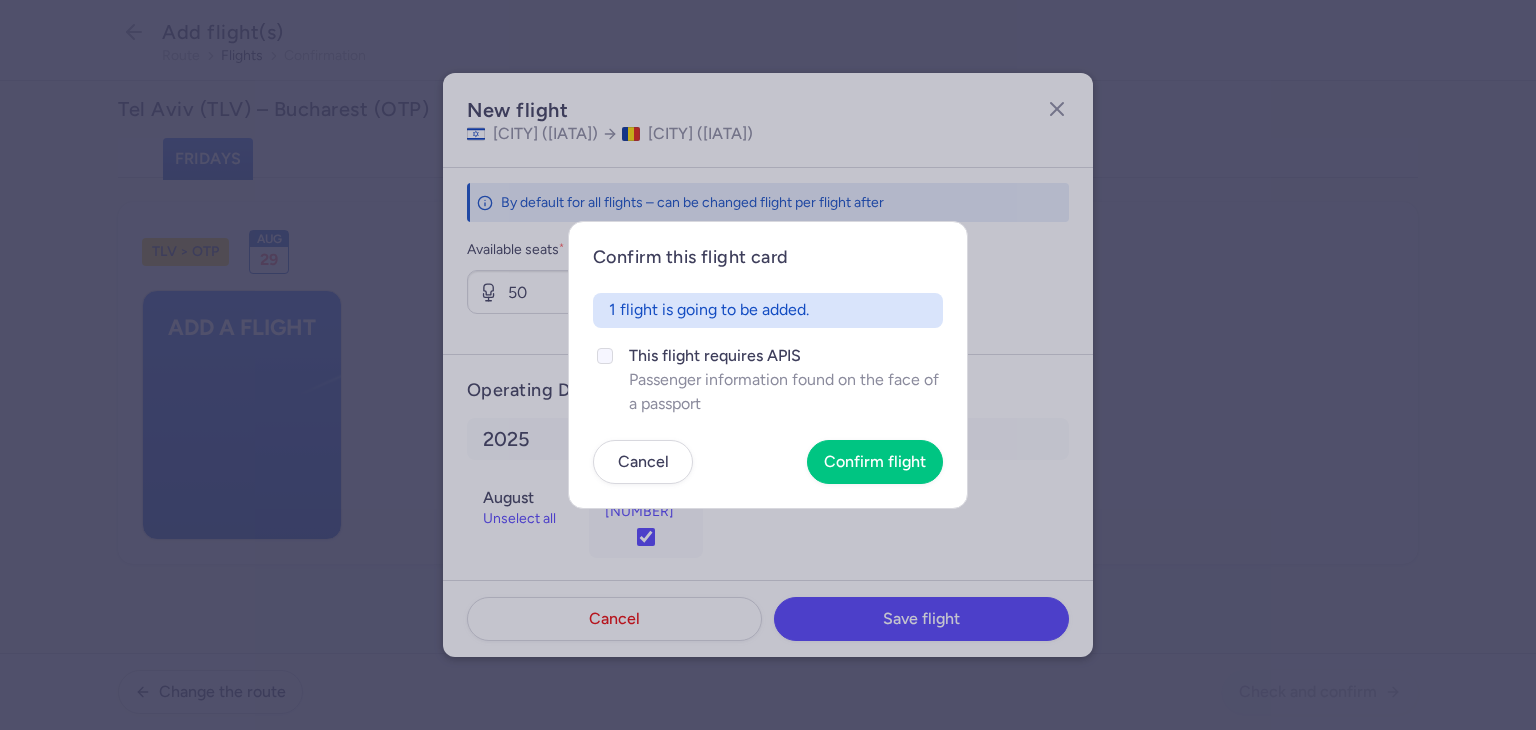click on "Passenger information found on the face of a passport" 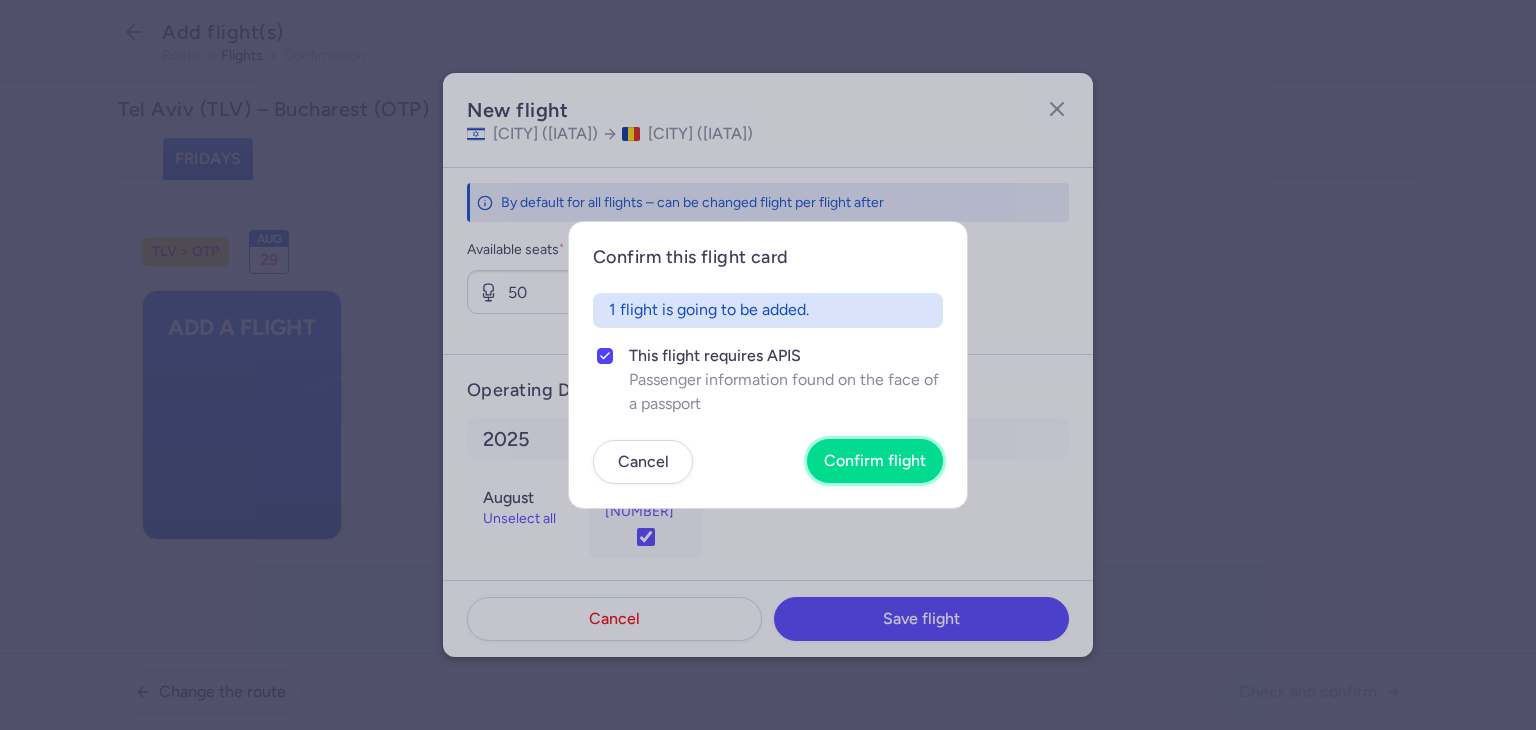 click on "Confirm flight" at bounding box center [875, 461] 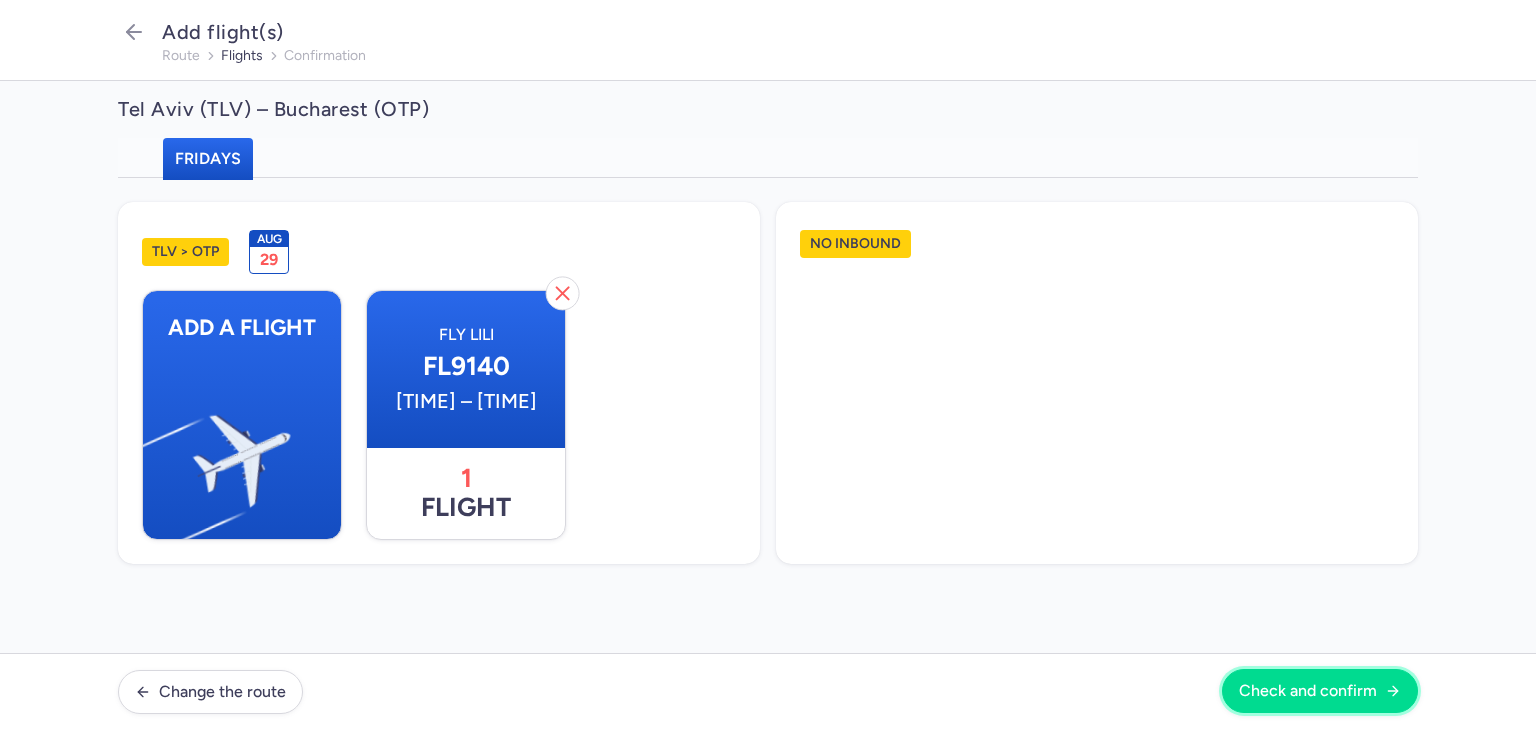 click on "Check and confirm" at bounding box center (1308, 691) 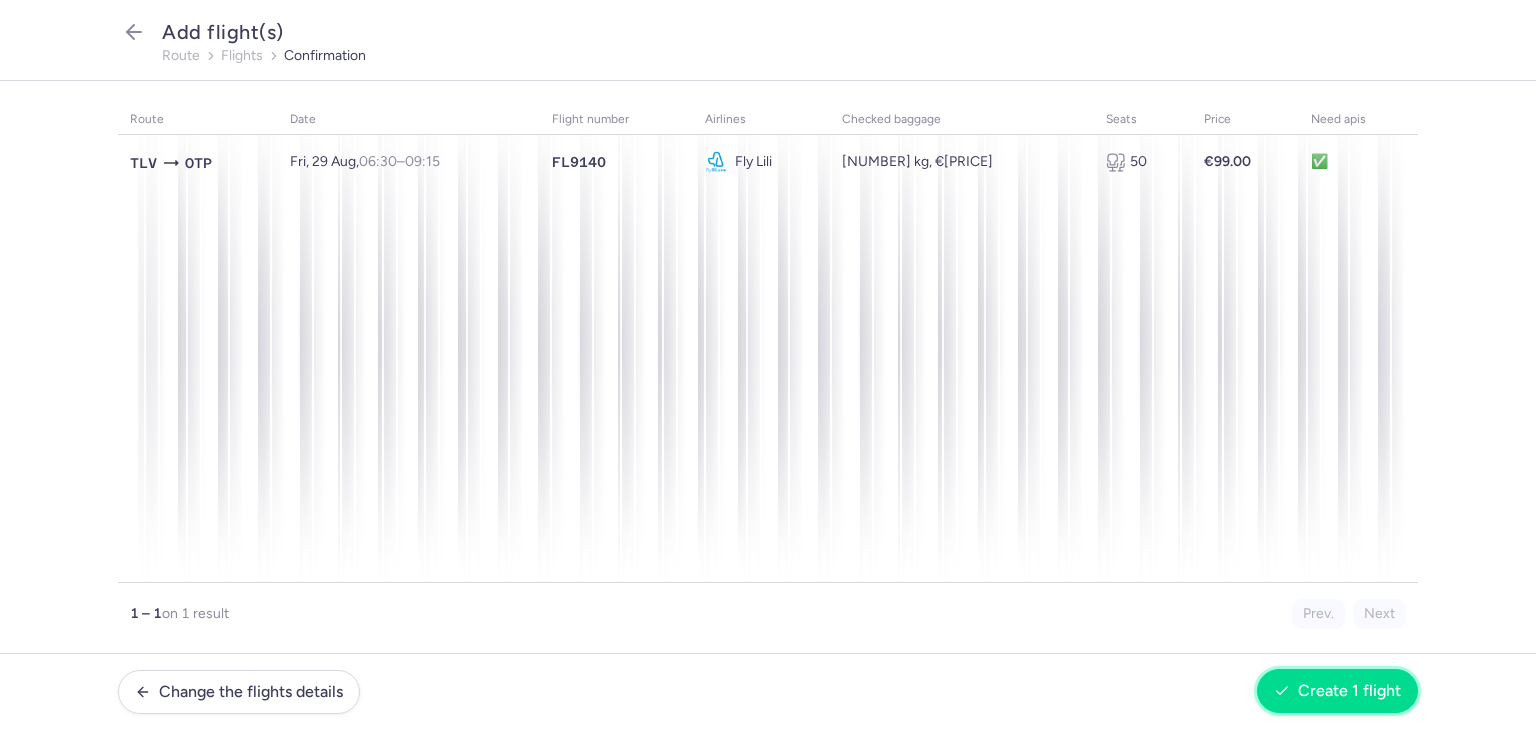 click on "Create 1 flight" at bounding box center [1337, 691] 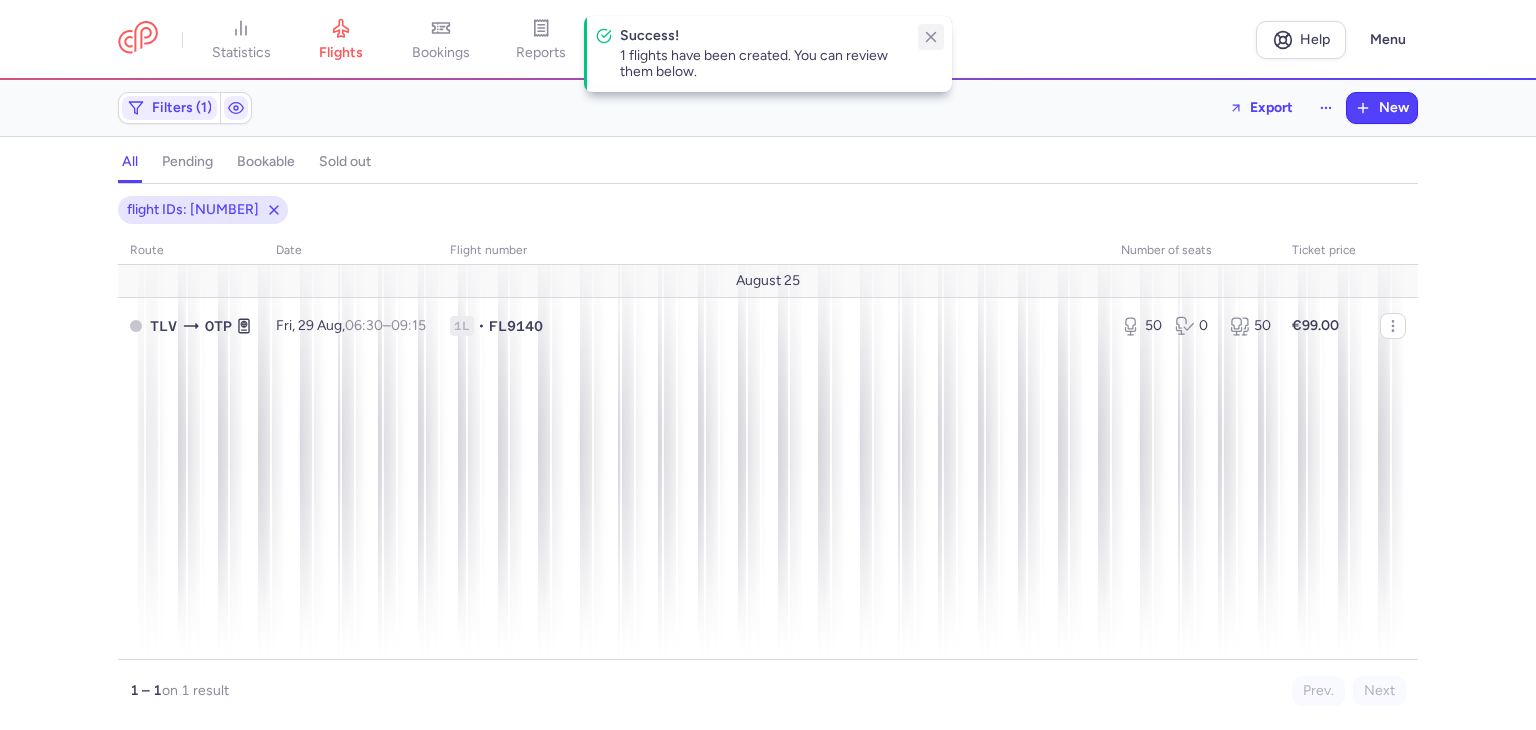click 